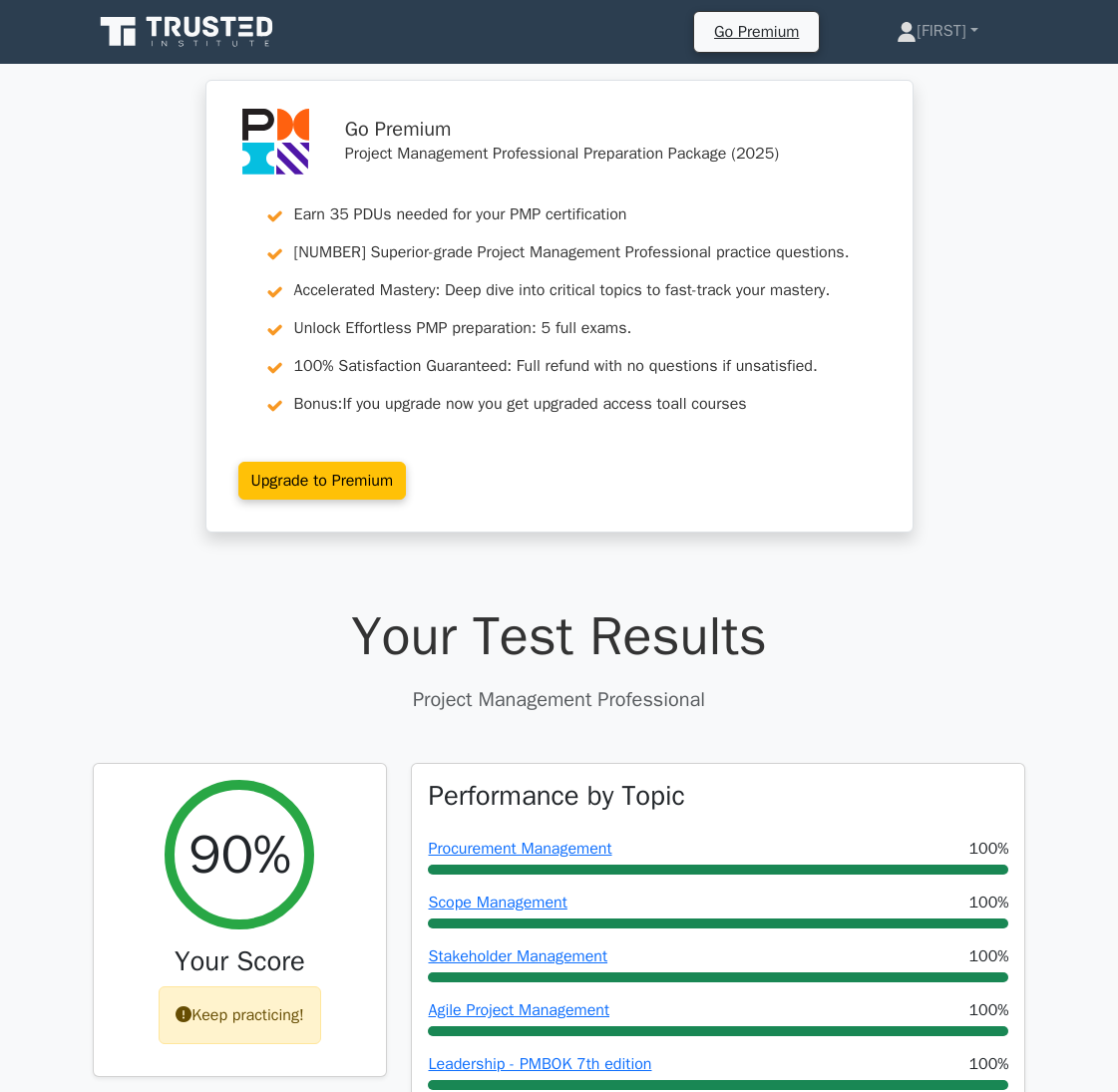 scroll, scrollTop: 0, scrollLeft: 0, axis: both 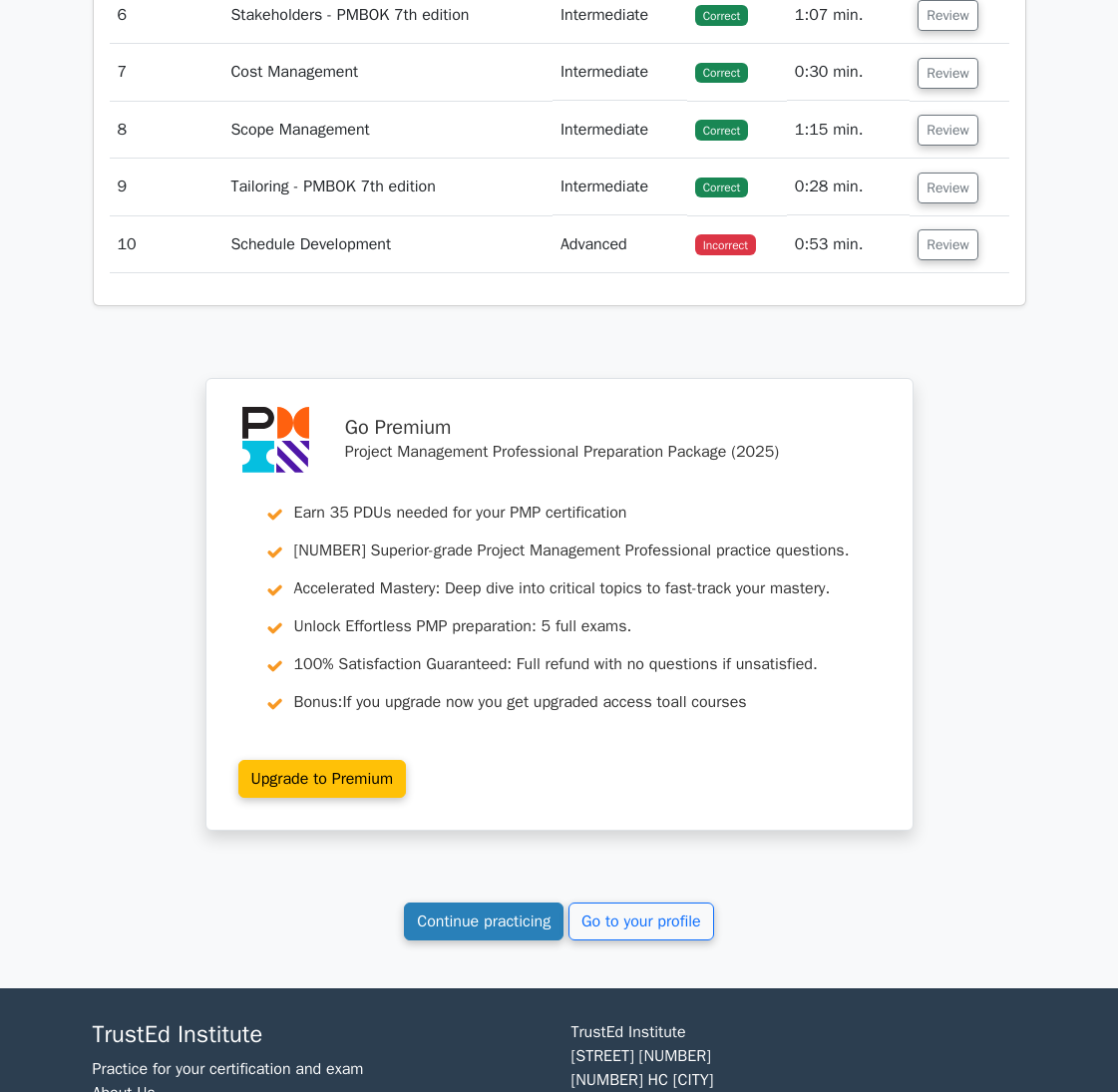 click on "Continue practicing" at bounding box center (484, 921) 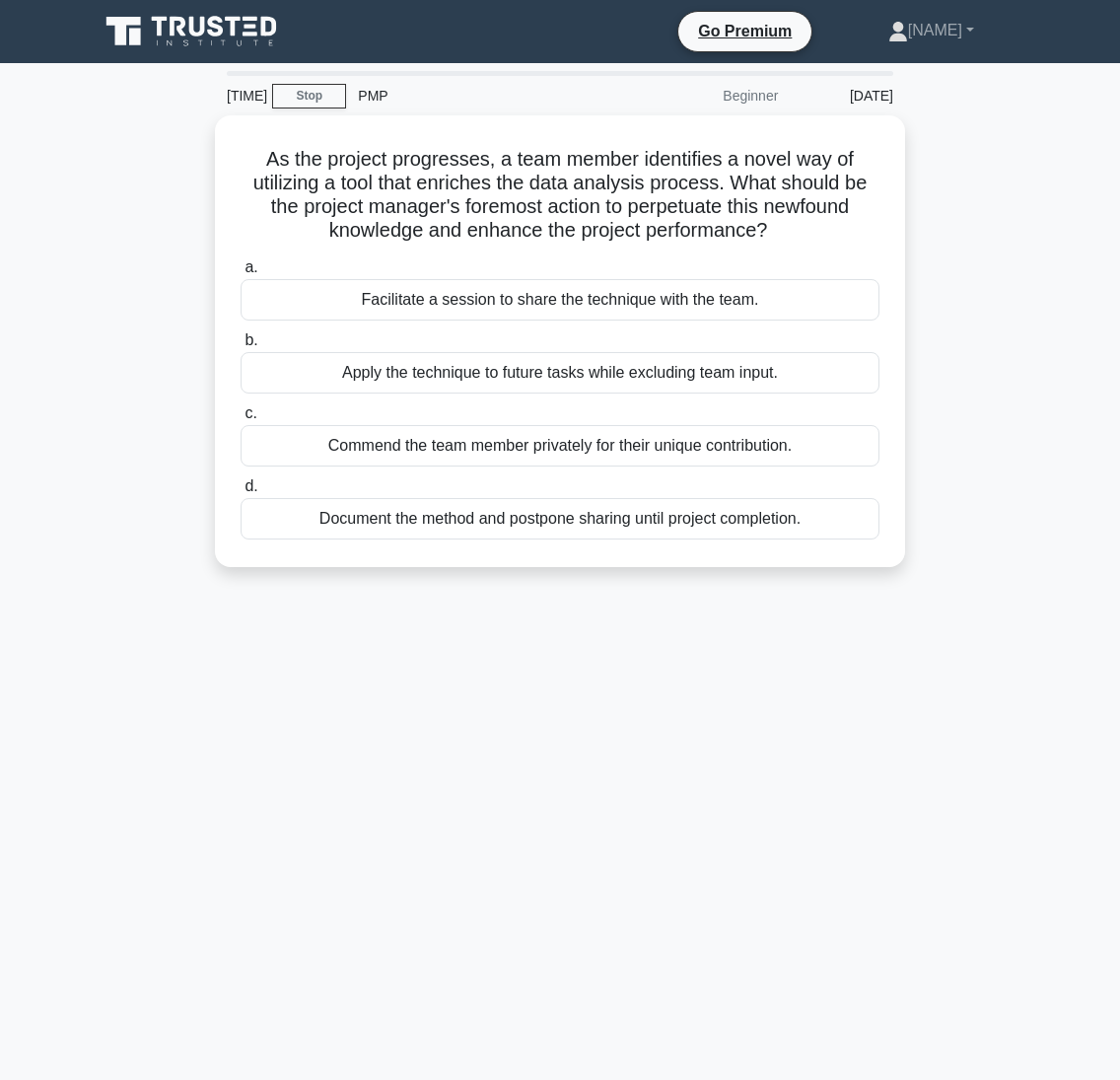 scroll, scrollTop: 0, scrollLeft: 0, axis: both 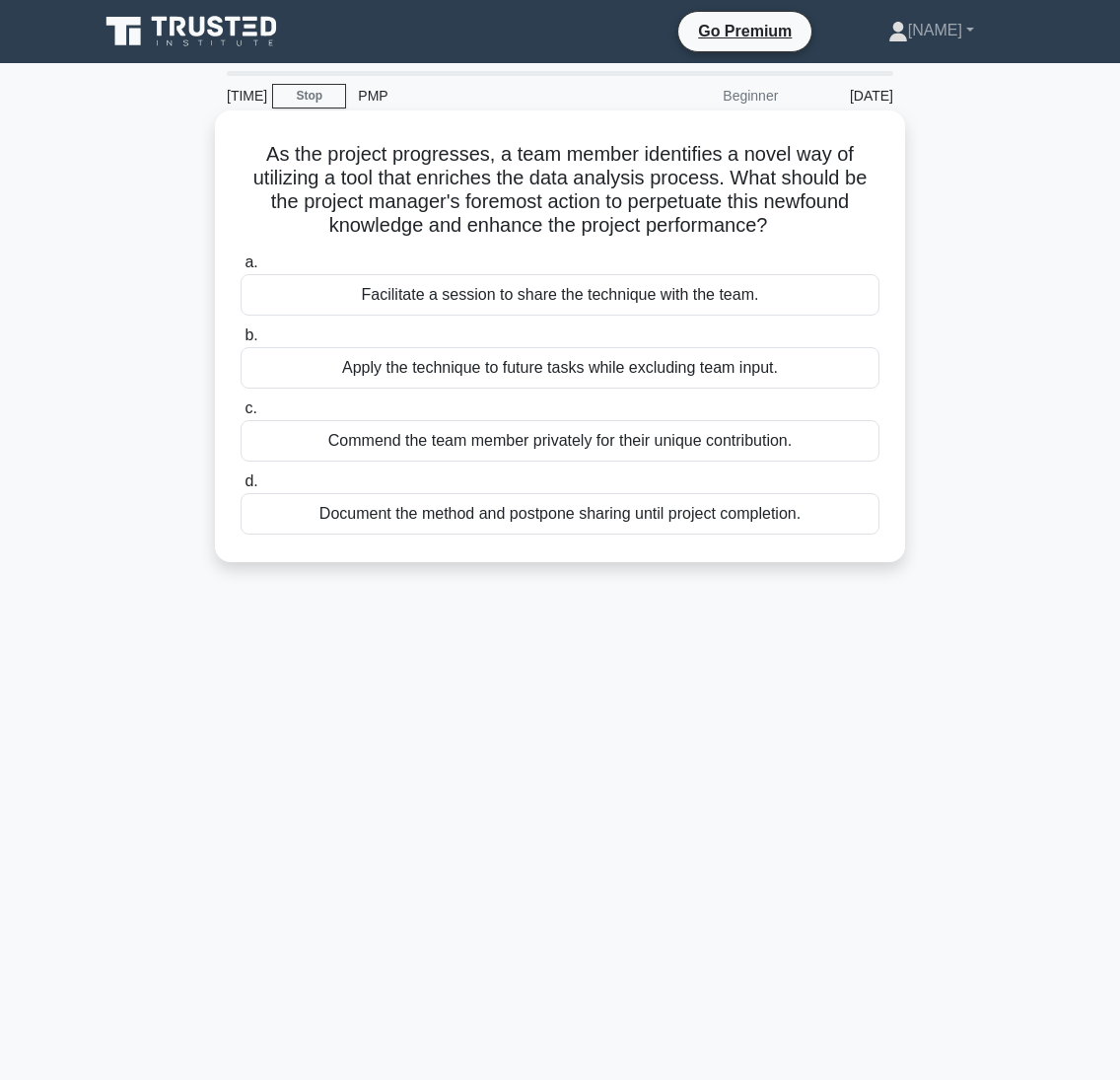 click on "Facilitate a session to share the technique with the team." at bounding box center [560, 295] 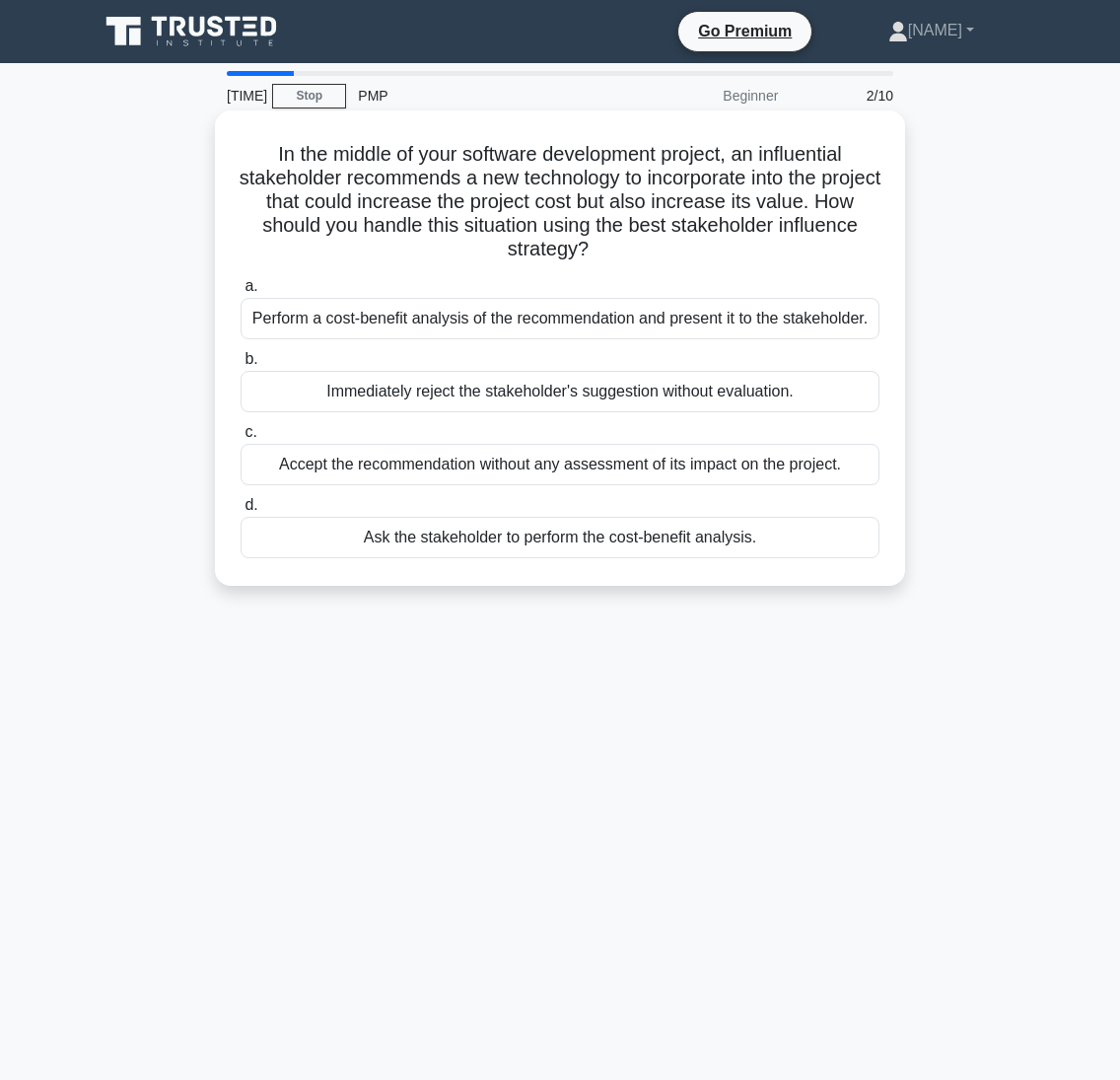 click on "Perform a cost-benefit analysis of the recommendation and present it to the stakeholder." at bounding box center (560, 319) 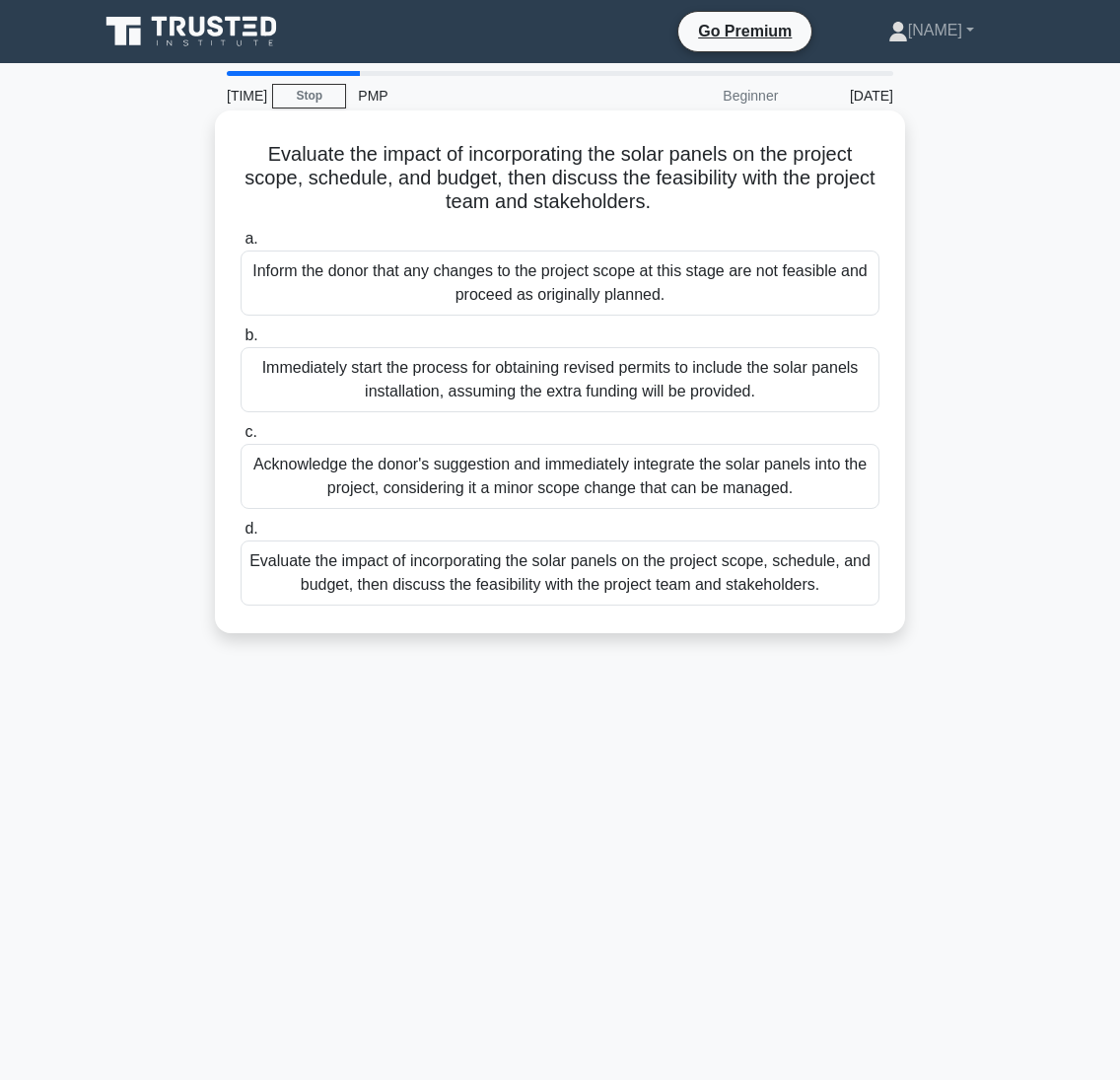 click on "Evaluate the impact of incorporating the solar panels on the project scope, schedule, and budget, then discuss the feasibility with the project team and stakeholders." at bounding box center (560, 573) 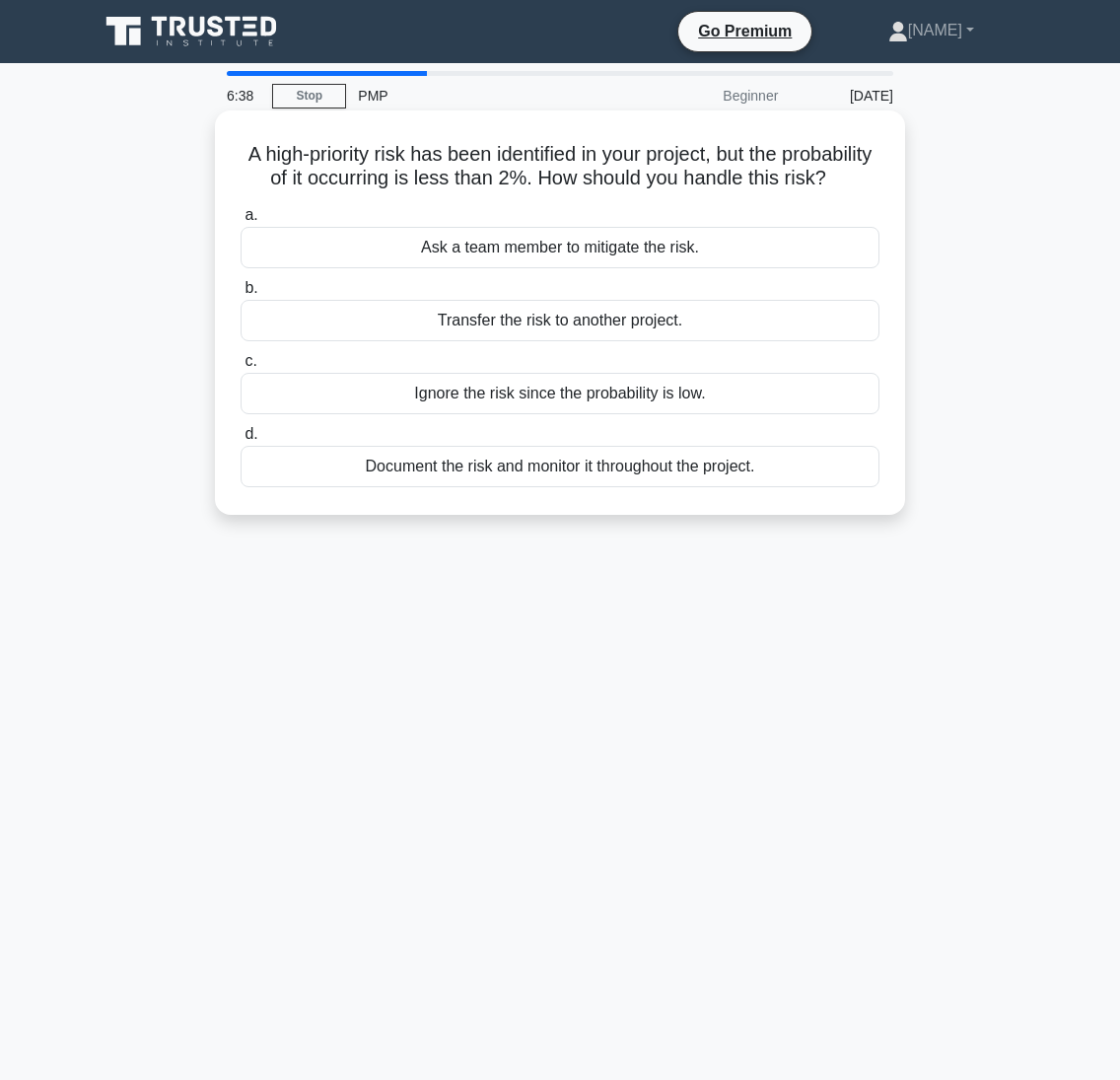 click on "Document the risk and monitor it throughout the project." at bounding box center (560, 467) 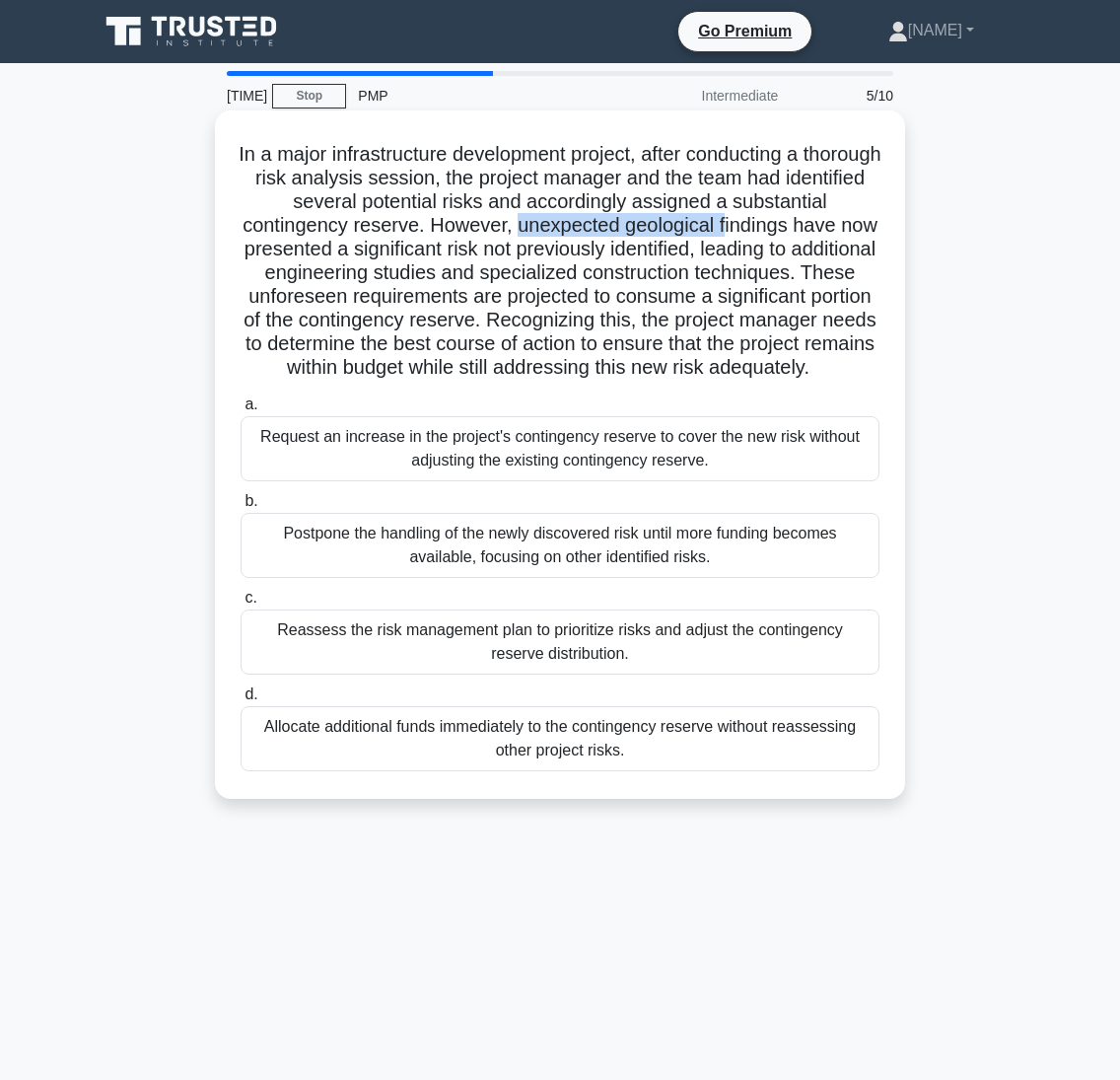 drag, startPoint x: 534, startPoint y: 230, endPoint x: 749, endPoint y: 223, distance: 215.11392 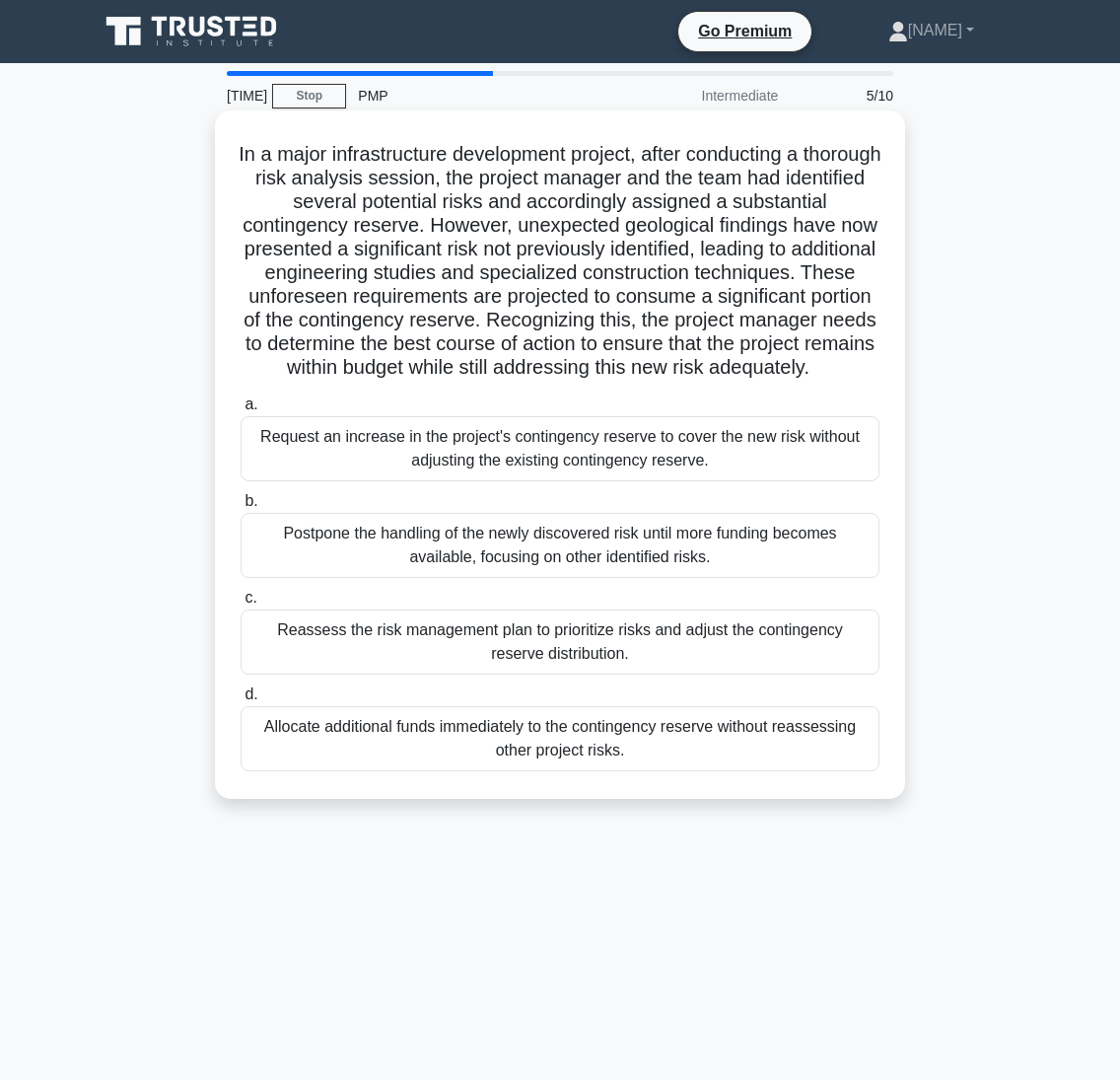 click on "In a major infrastructure development project, after conducting a thorough risk analysis session, the project manager and the team had identified several potential risks and accordingly assigned a substantial contingency reserve. However, unexpected geological findings have now presented a significant risk not previously identified, leading to additional engineering studies and specialized construction techniques. These unforeseen requirements are projected to consume a significant portion of the contingency reserve. Recognizing this, the project manager needs to determine the best course of action to ensure that the project remains within budget while still addressing this new risk adequately.
.spinner_0XTQ{transform-origin:center;animation:spinner_y6GP .75s linear infinite}@keyframes spinner_y6GP{100%{transform:rotate(360deg)}}
a. b. c. d." at bounding box center [560, 455] 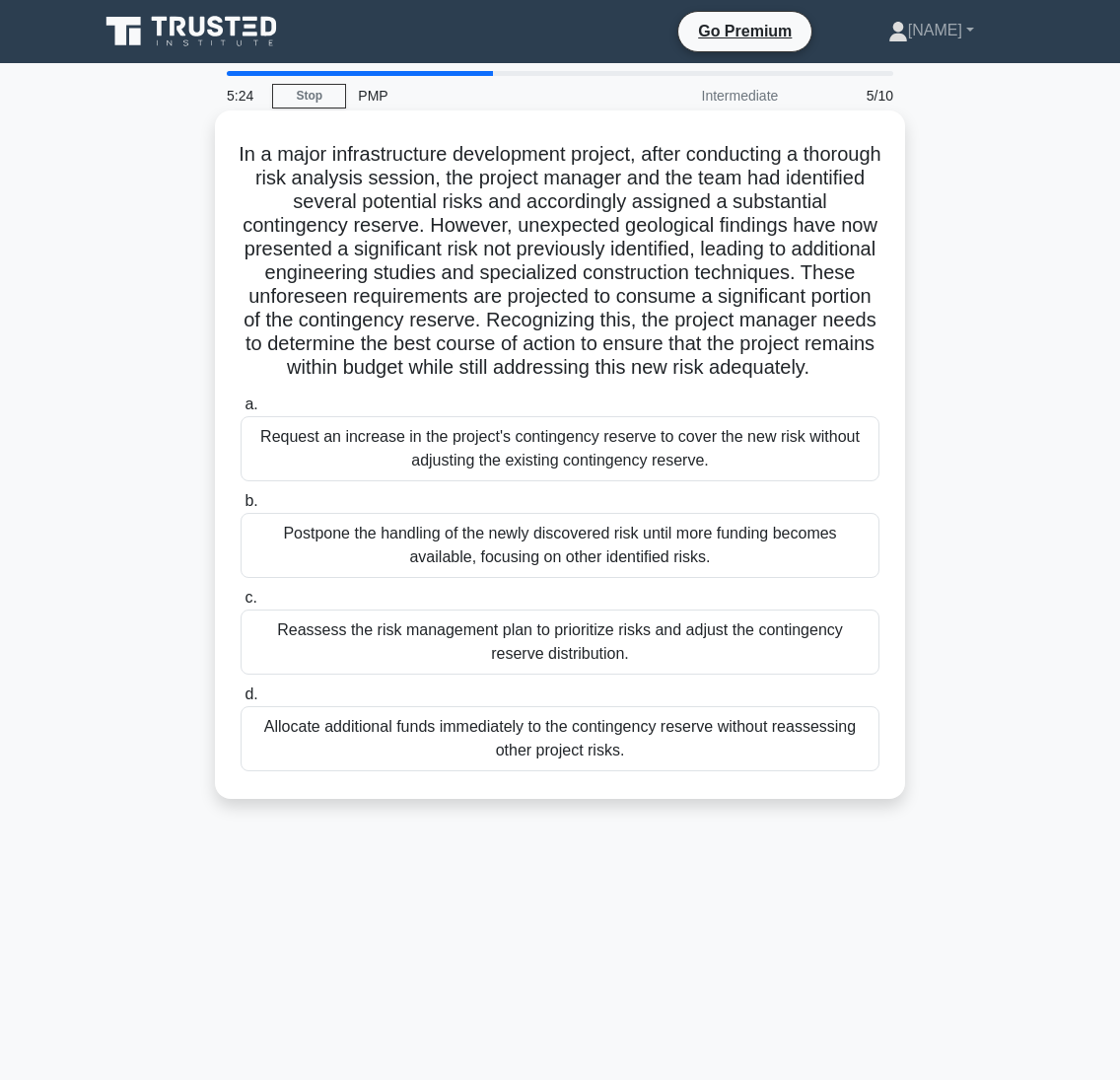 click on "Reassess the risk management plan to prioritize risks and adjust the contingency reserve distribution." at bounding box center (560, 642) 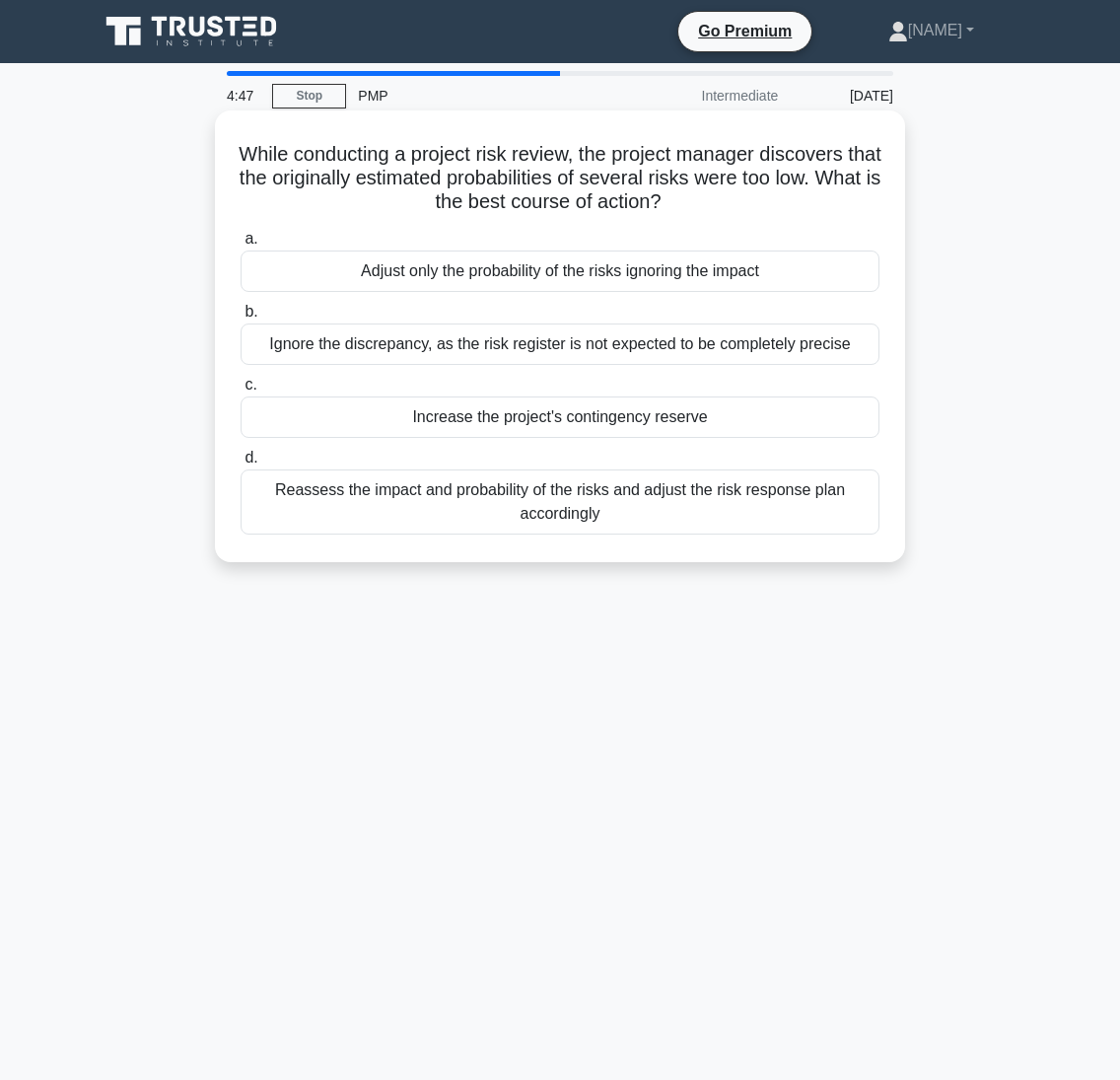click on "Reassess the impact and probability of the risks and adjust the risk response plan accordingly" at bounding box center (560, 502) 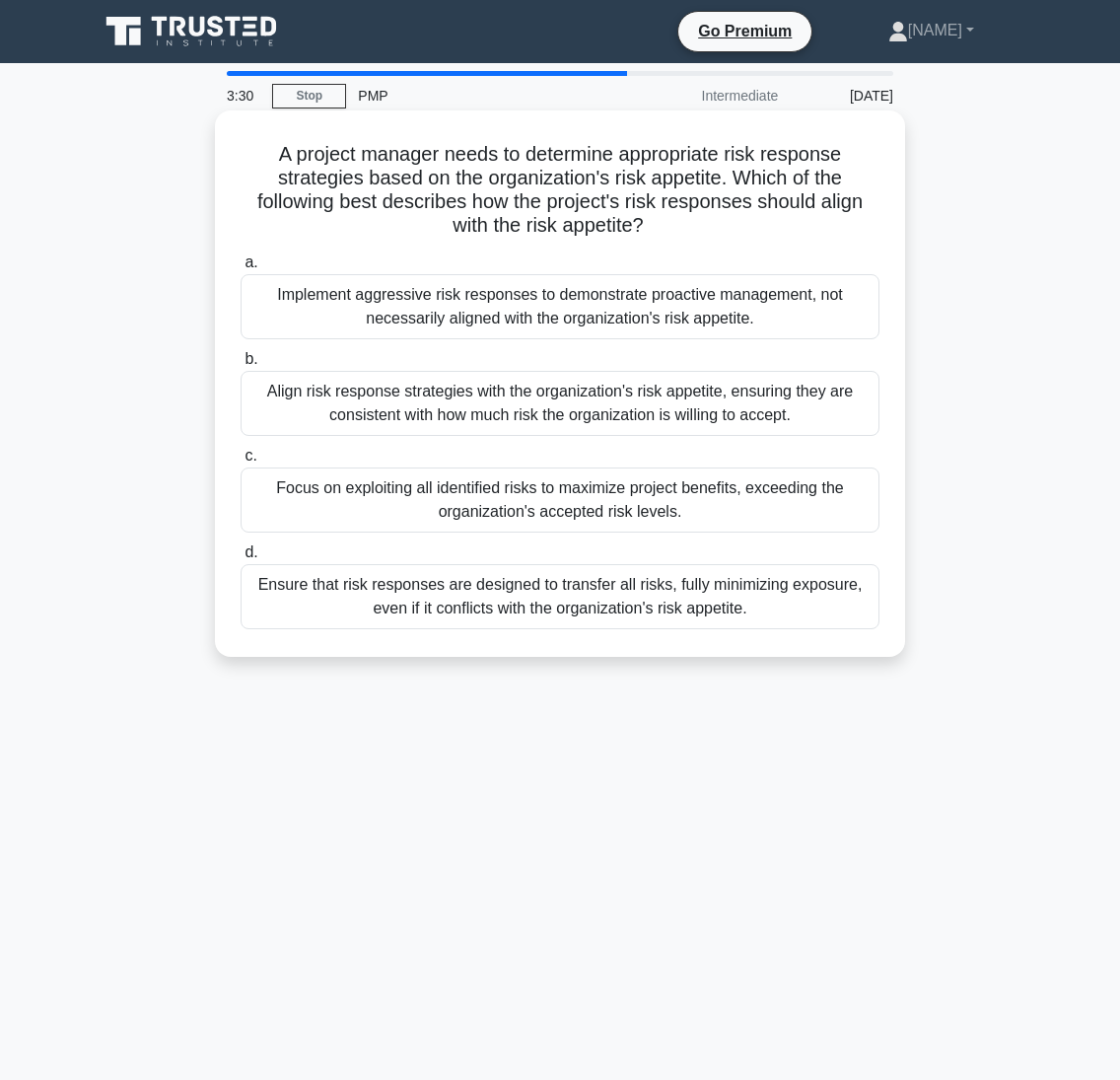 click on "Ensure that risk responses are designed to transfer all risks, fully minimizing exposure, even if it conflicts with the organization's risk appetite." at bounding box center [560, 597] 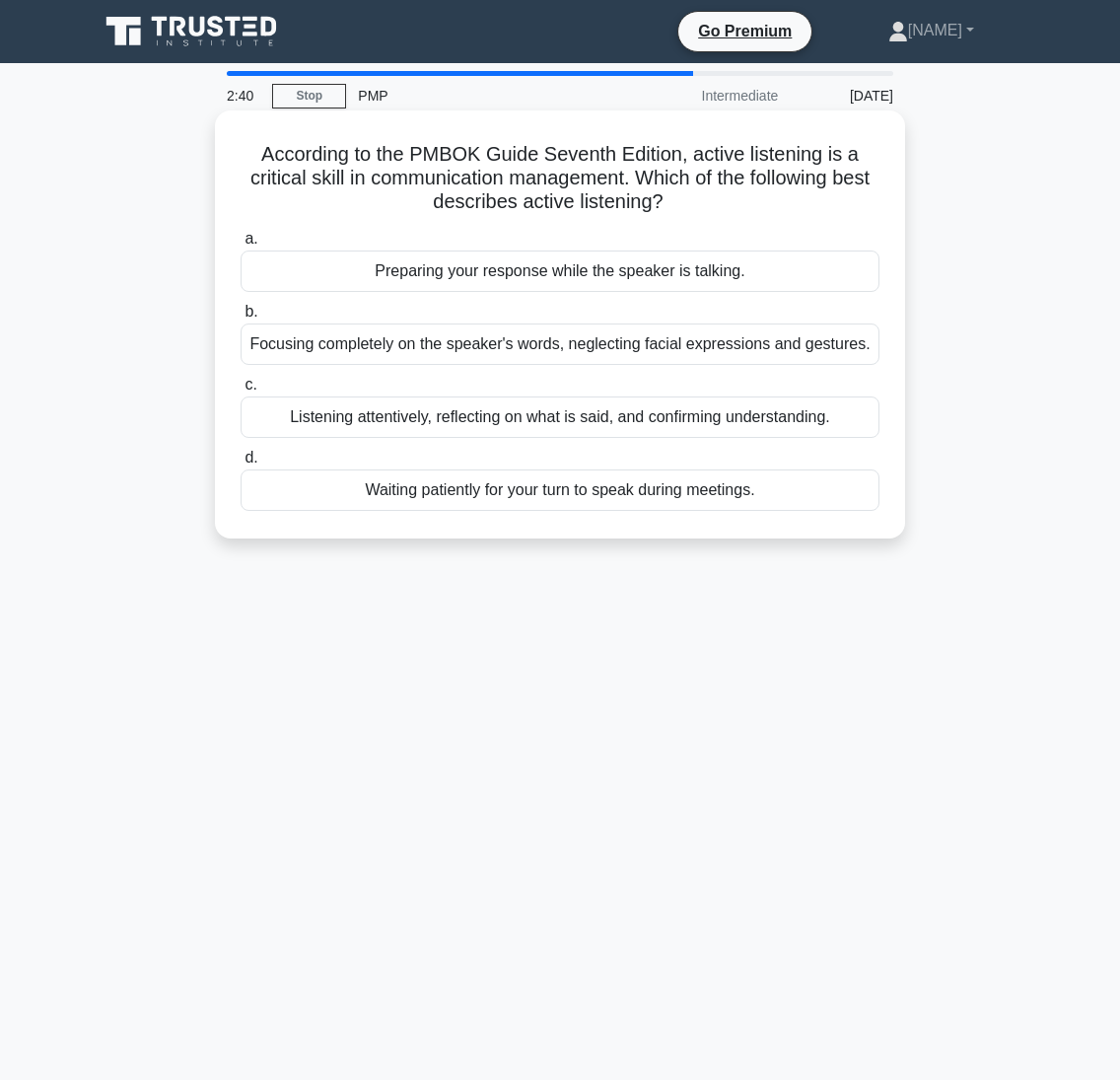click on "Listening attentively, reflecting on what is said, and confirming understanding." at bounding box center [560, 417] 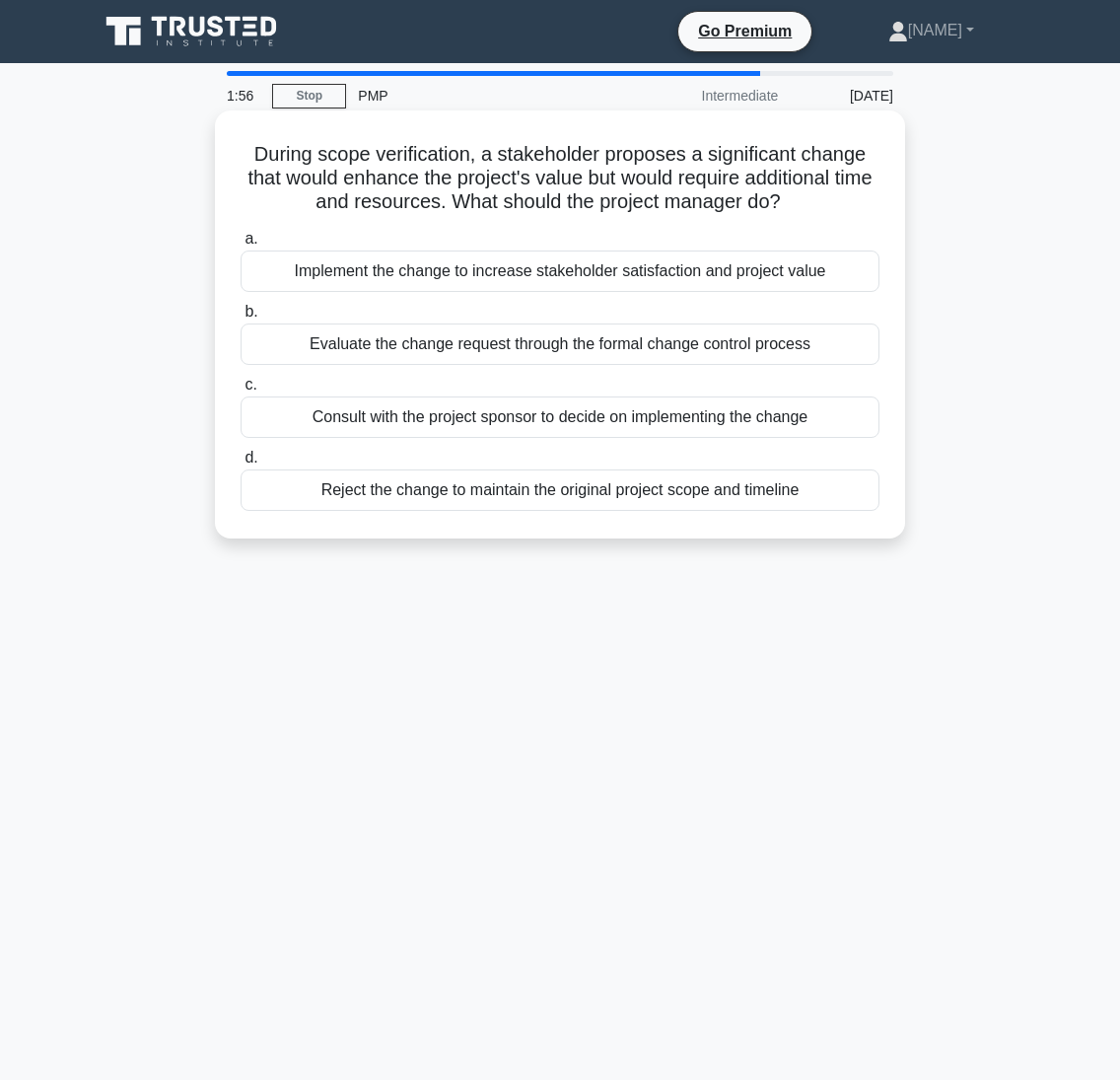 click on "Evaluate the change request through the formal change control process" at bounding box center (560, 344) 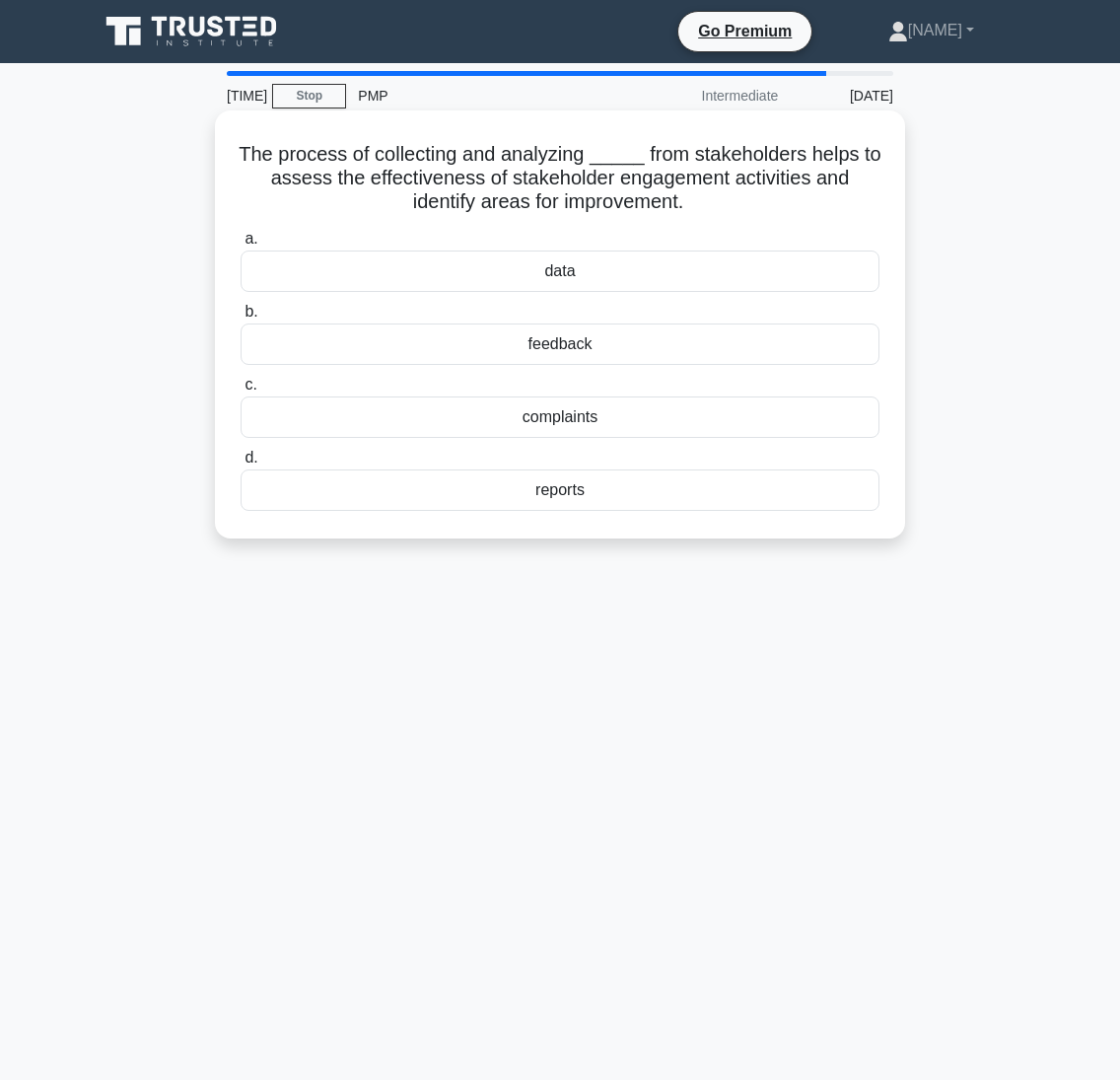 click on "feedback" at bounding box center (560, 344) 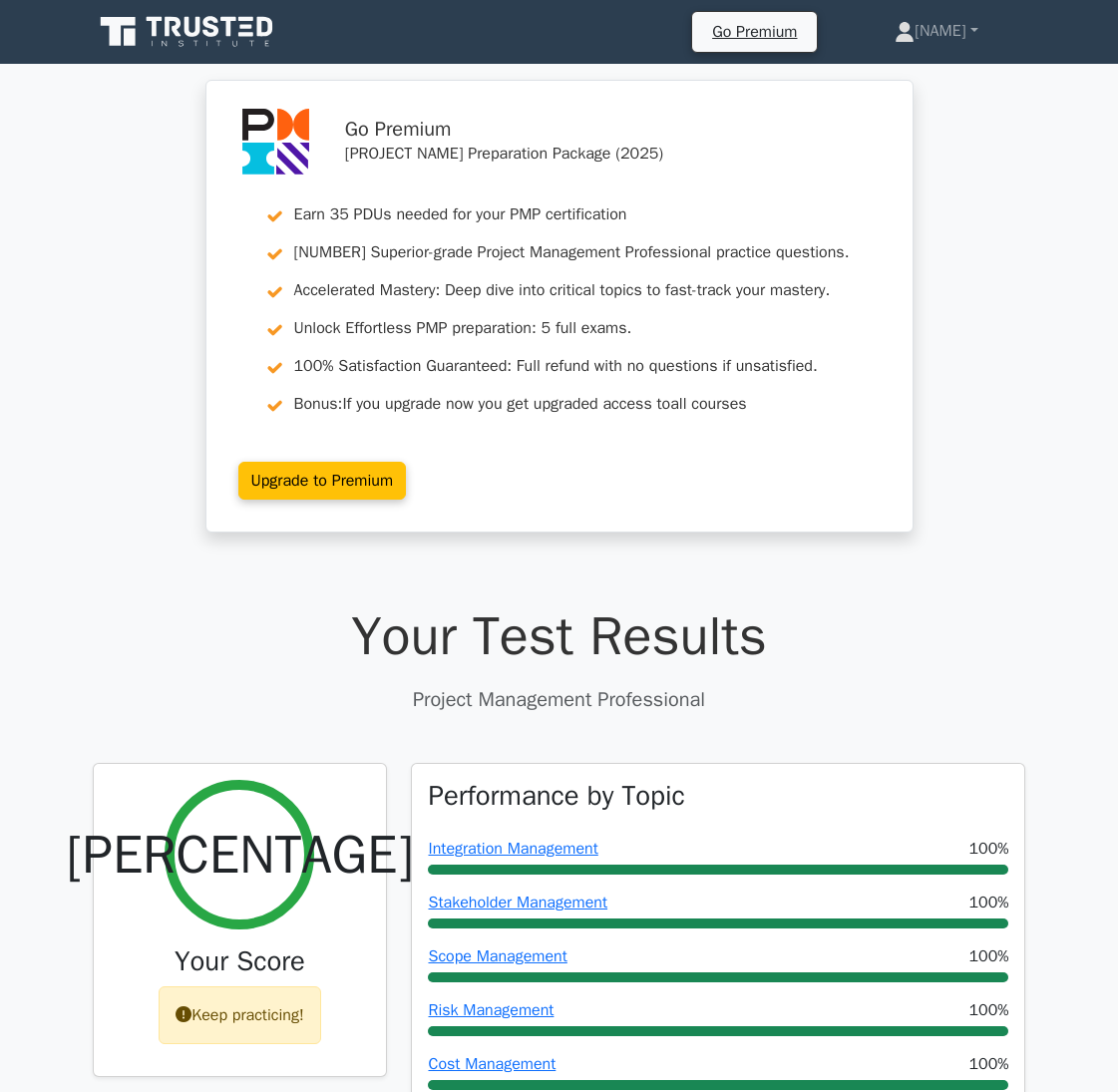 scroll, scrollTop: 599, scrollLeft: 0, axis: vertical 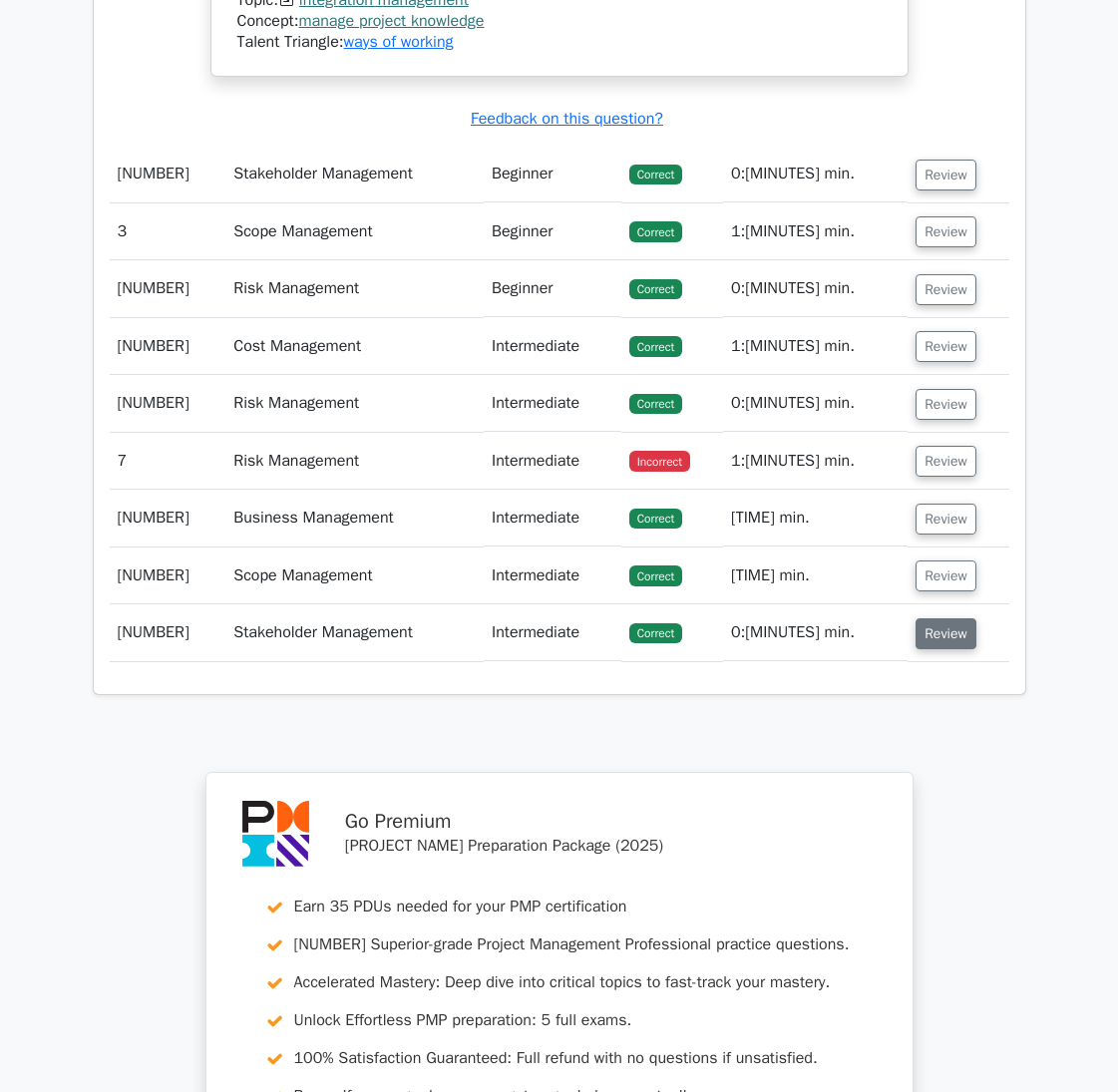 click on "Review" at bounding box center [945, 633] 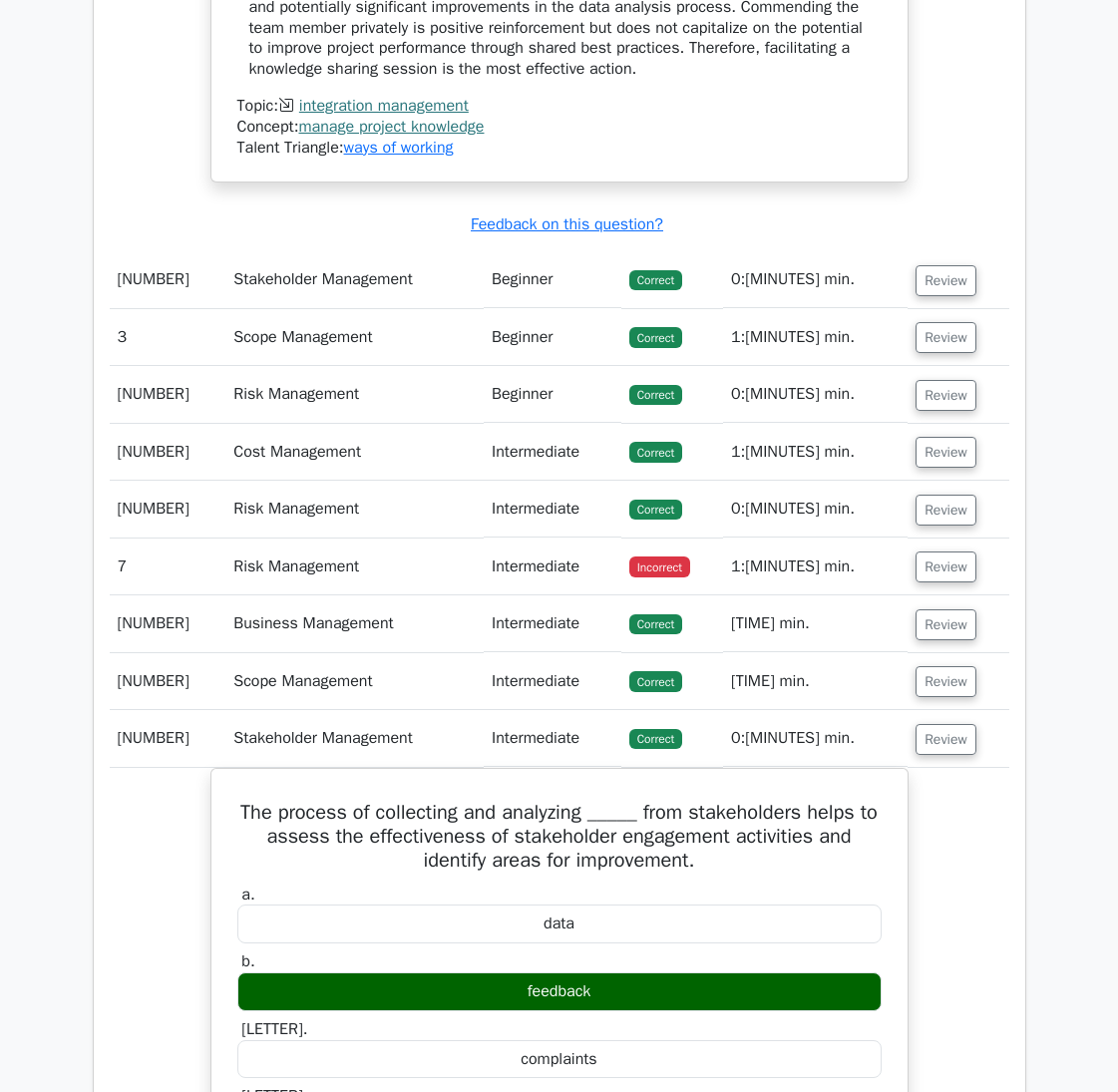 scroll, scrollTop: 2393, scrollLeft: 0, axis: vertical 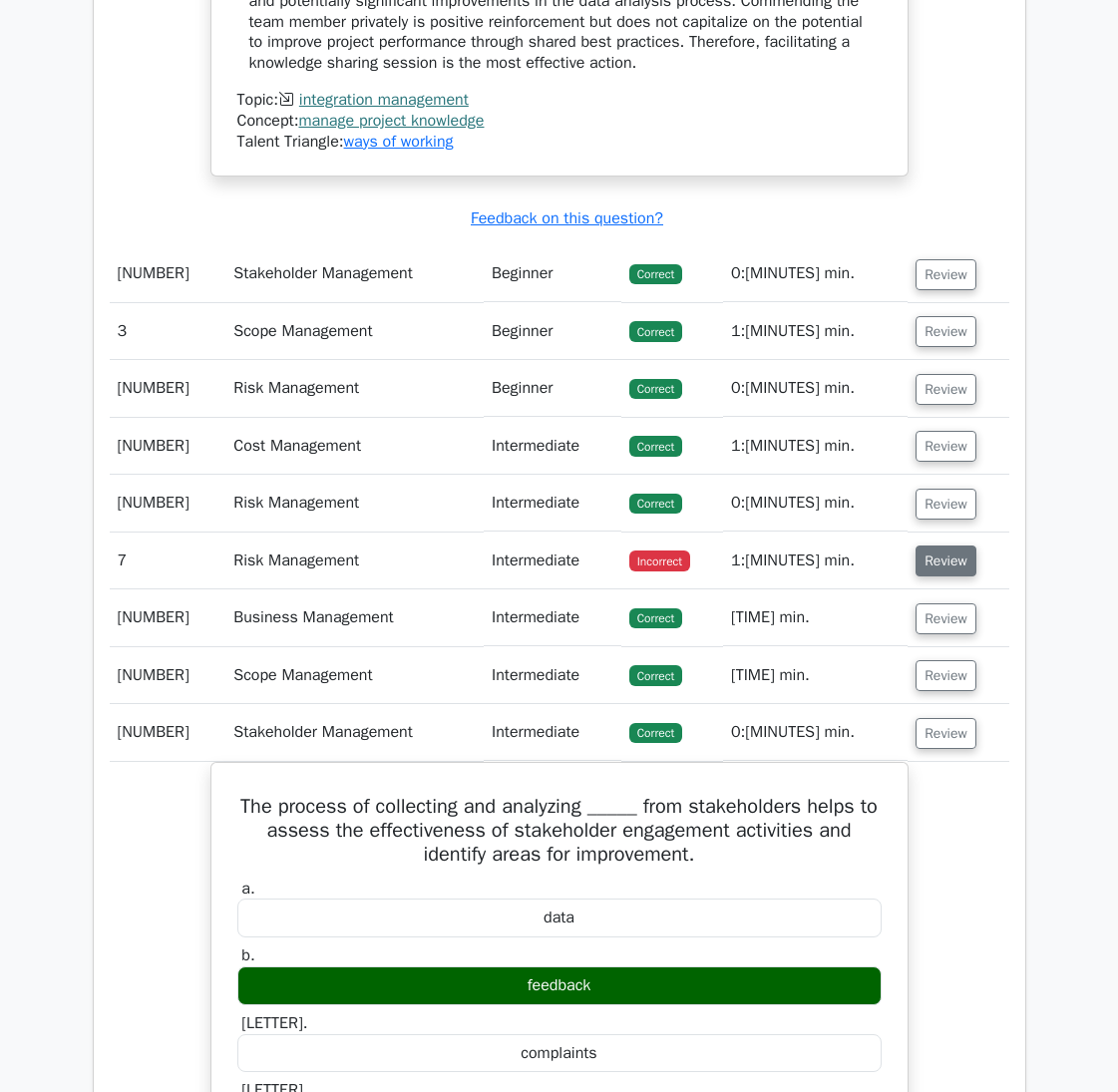 click on "Review" at bounding box center [945, 560] 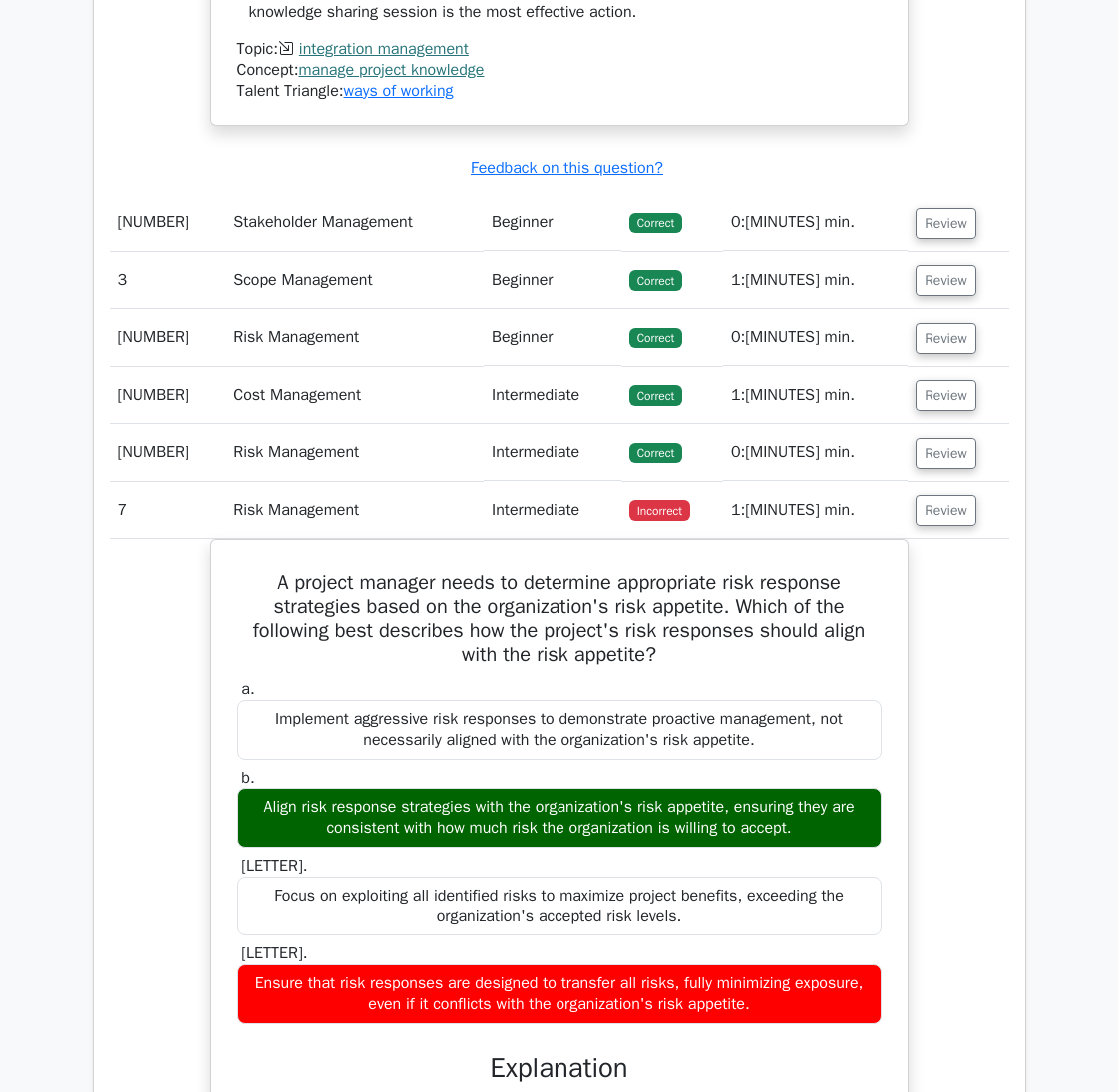 scroll, scrollTop: 2493, scrollLeft: 0, axis: vertical 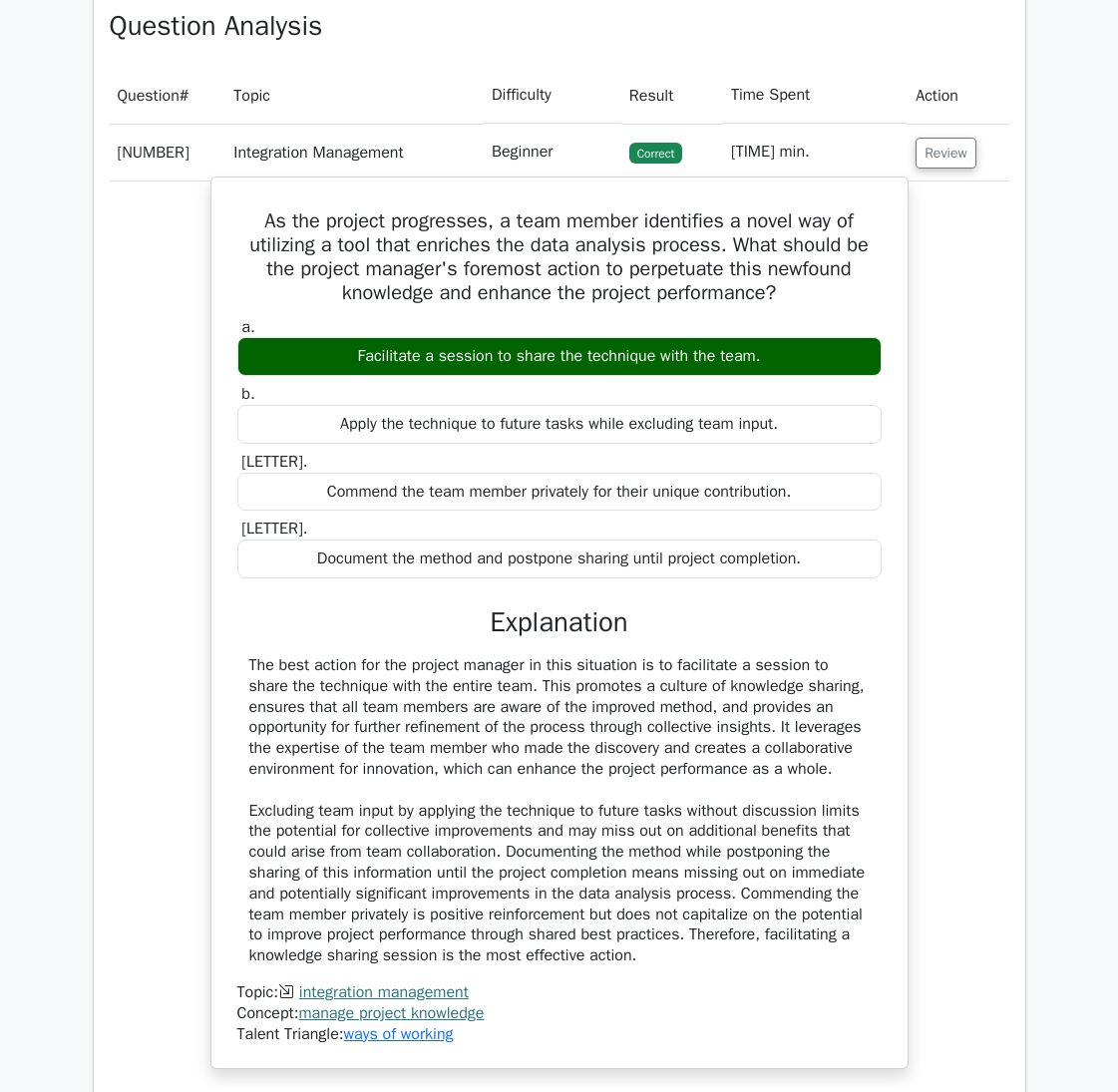 type 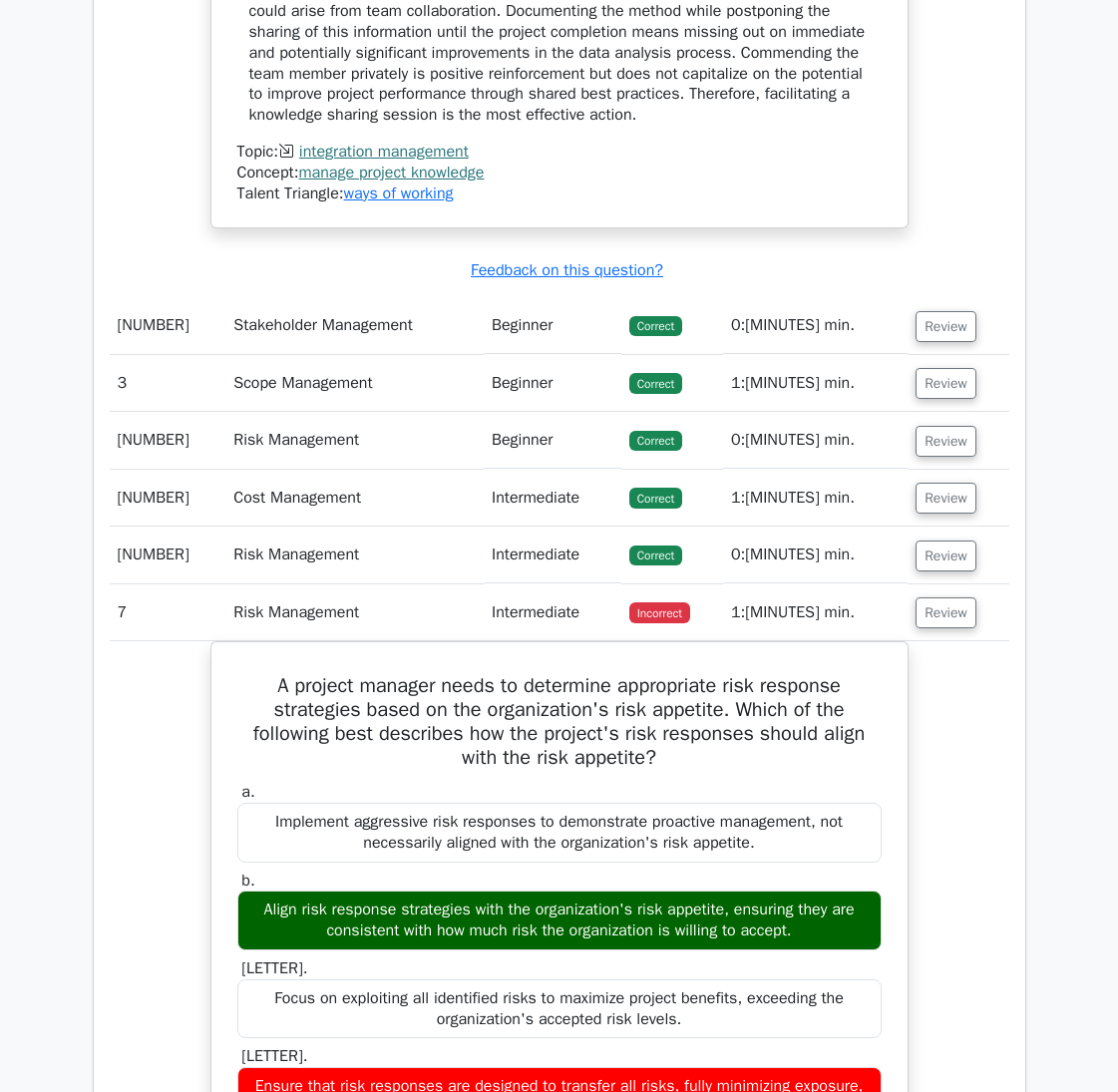 scroll, scrollTop: 2393, scrollLeft: 0, axis: vertical 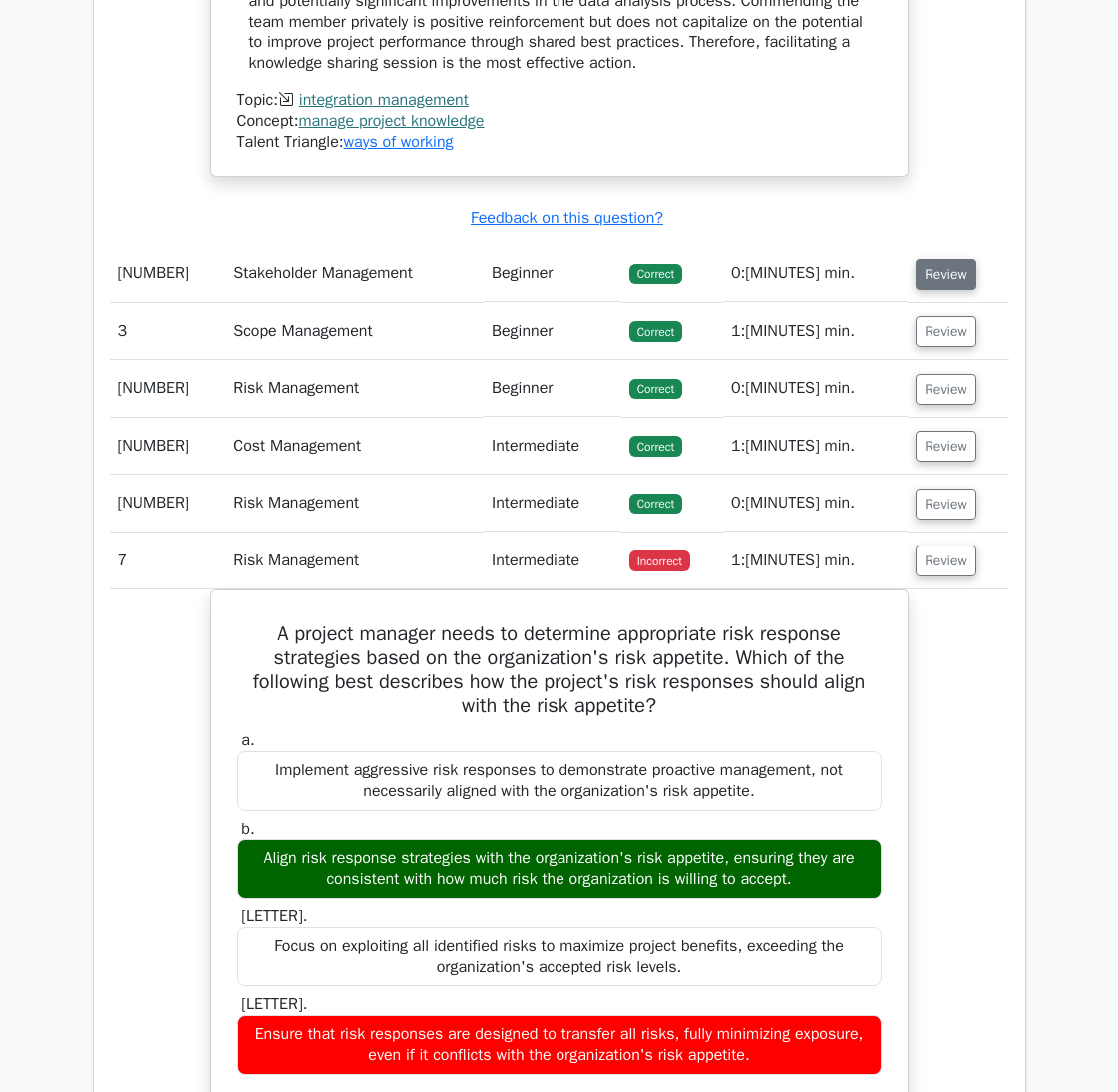 click on "Review" at bounding box center [945, 274] 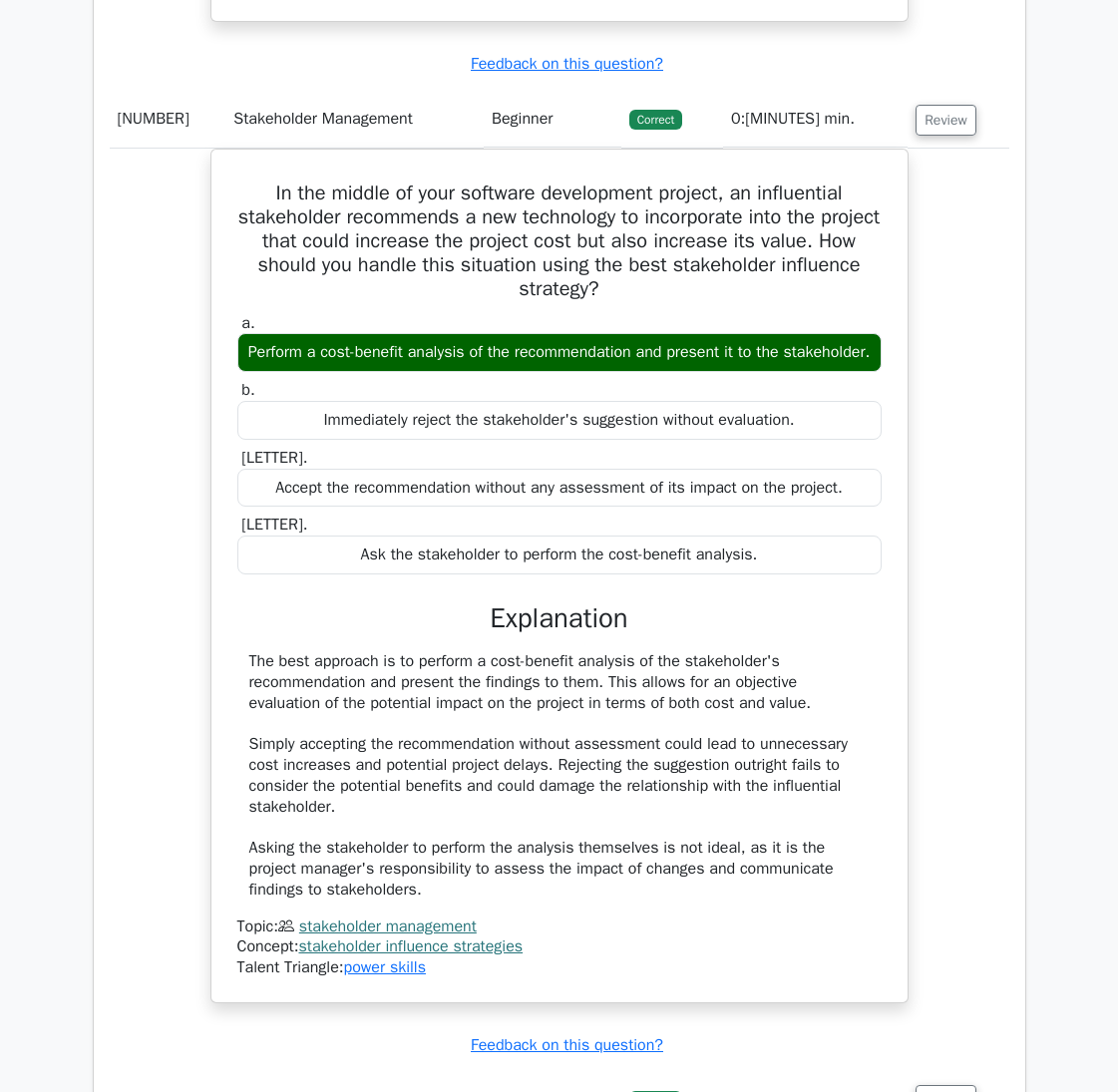 scroll, scrollTop: 2593, scrollLeft: 0, axis: vertical 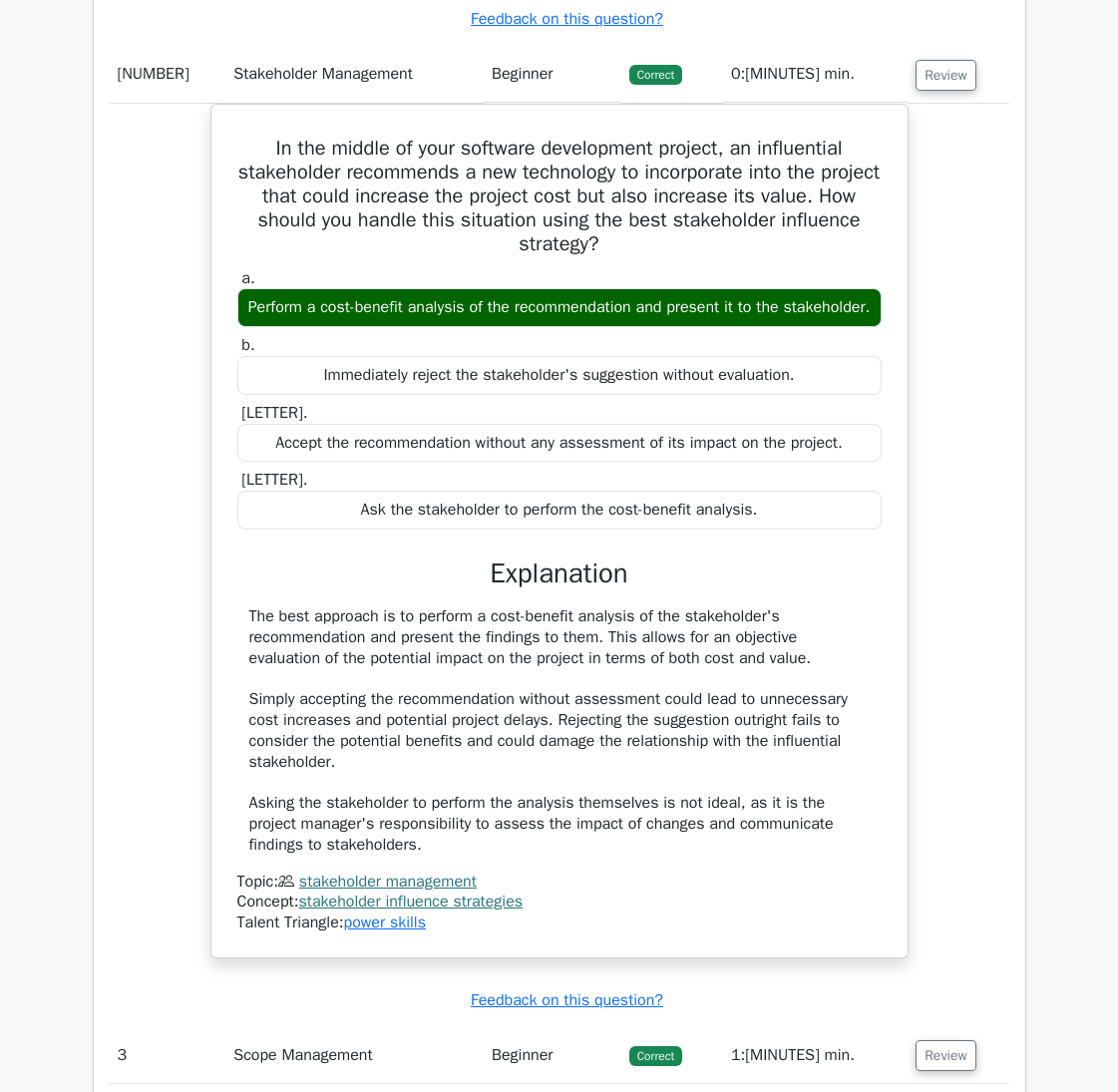 type 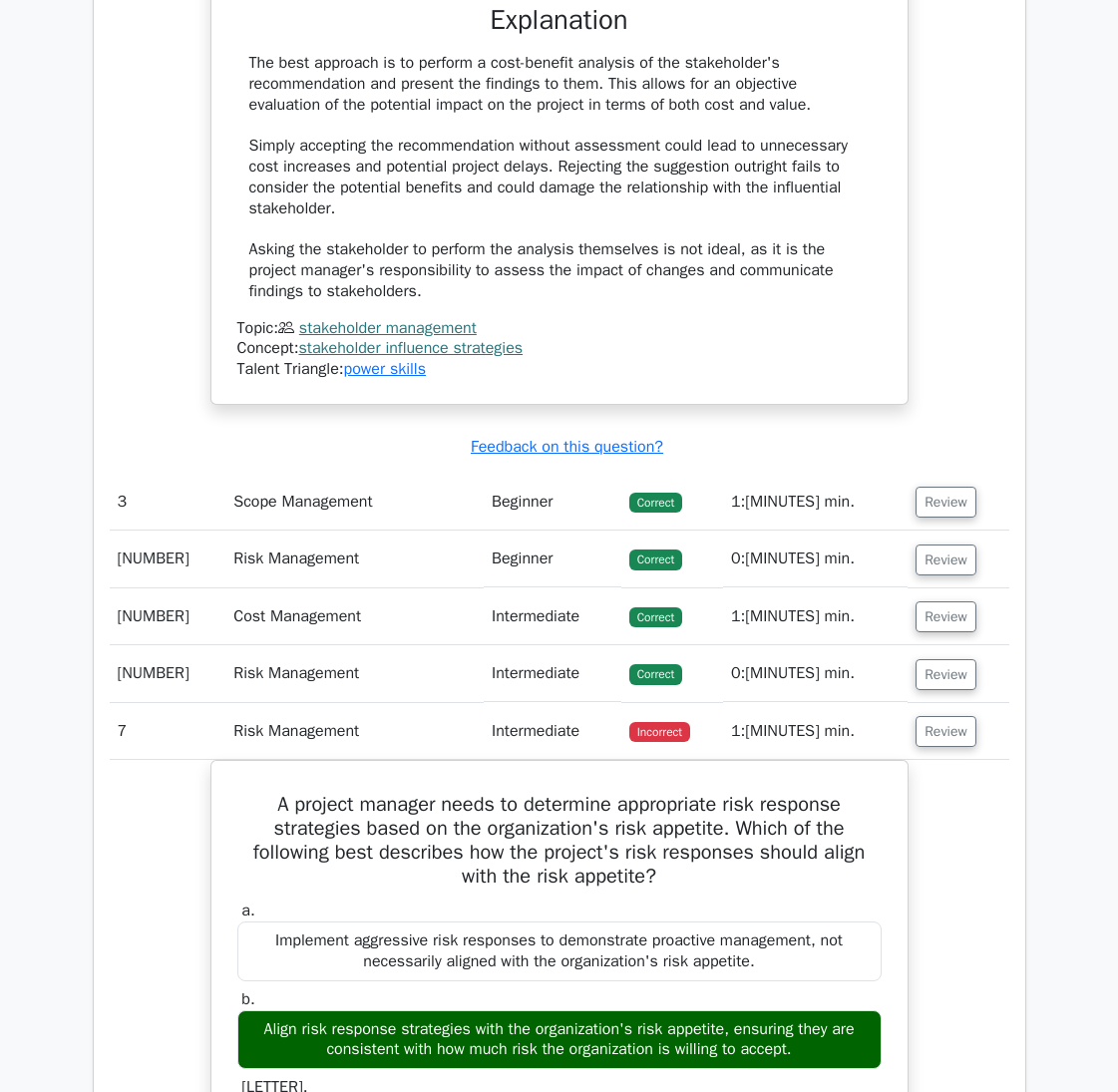scroll, scrollTop: 3191, scrollLeft: 0, axis: vertical 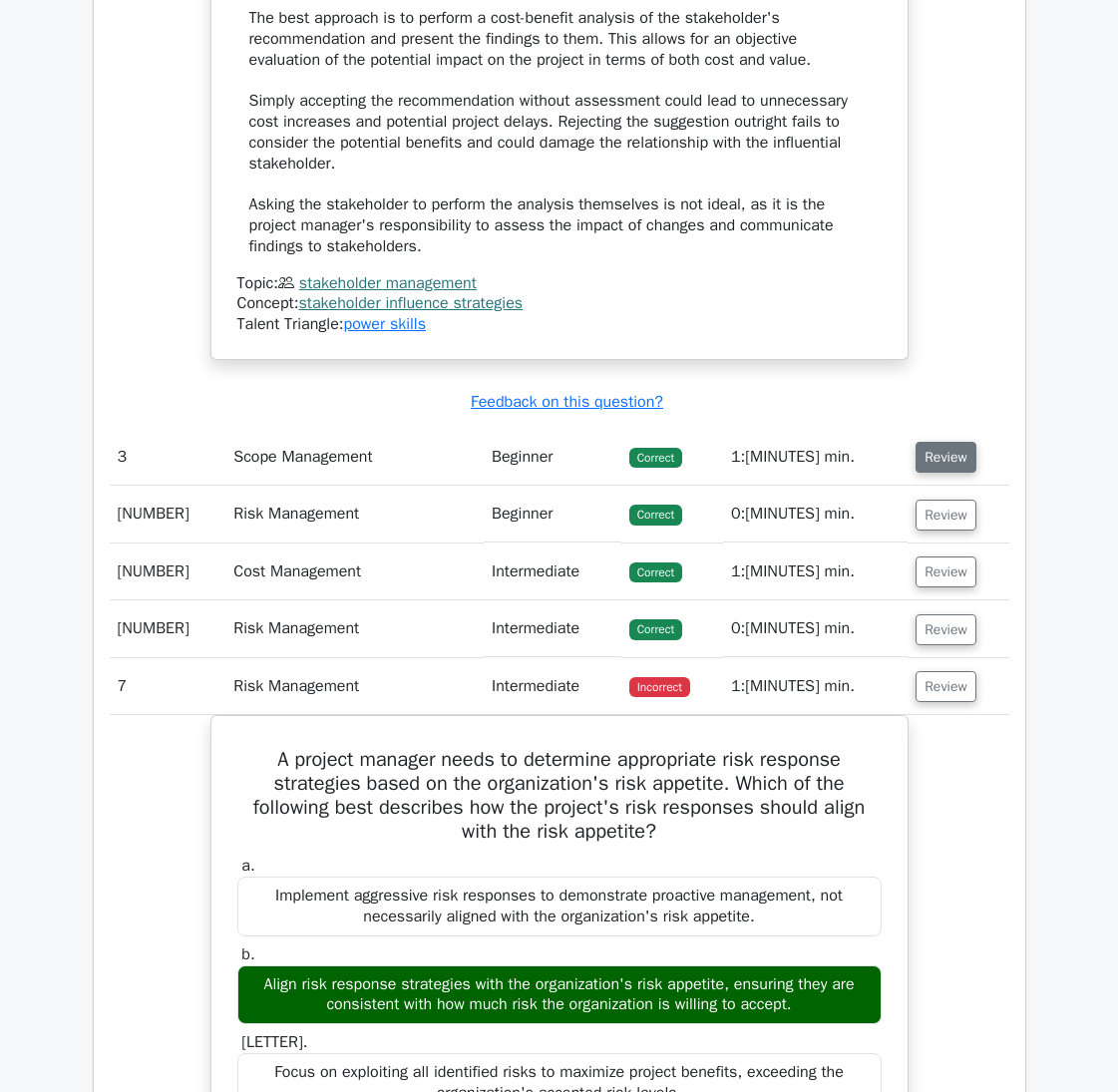 click on "Review" at bounding box center [945, 457] 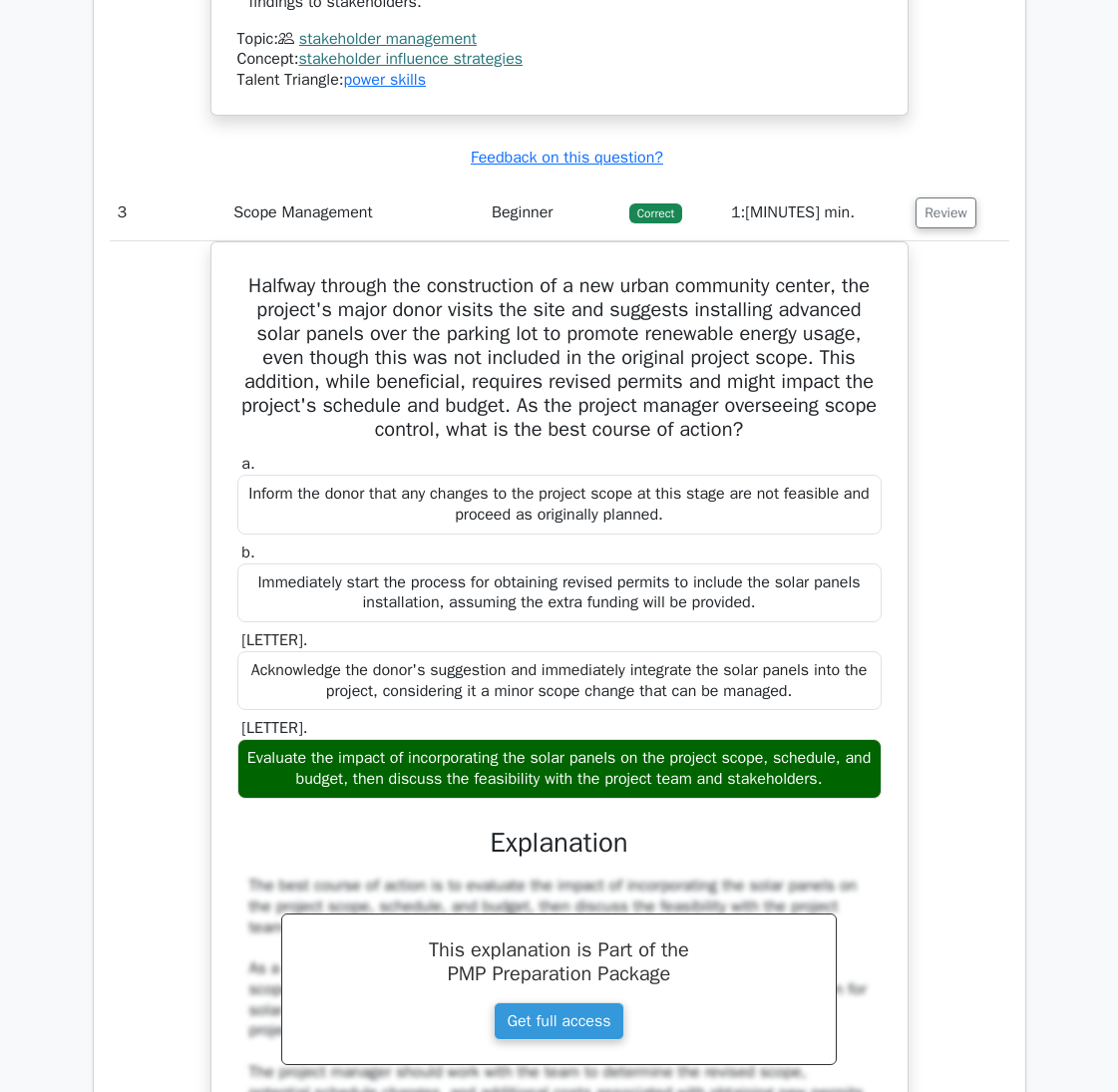 scroll, scrollTop: 3490, scrollLeft: 0, axis: vertical 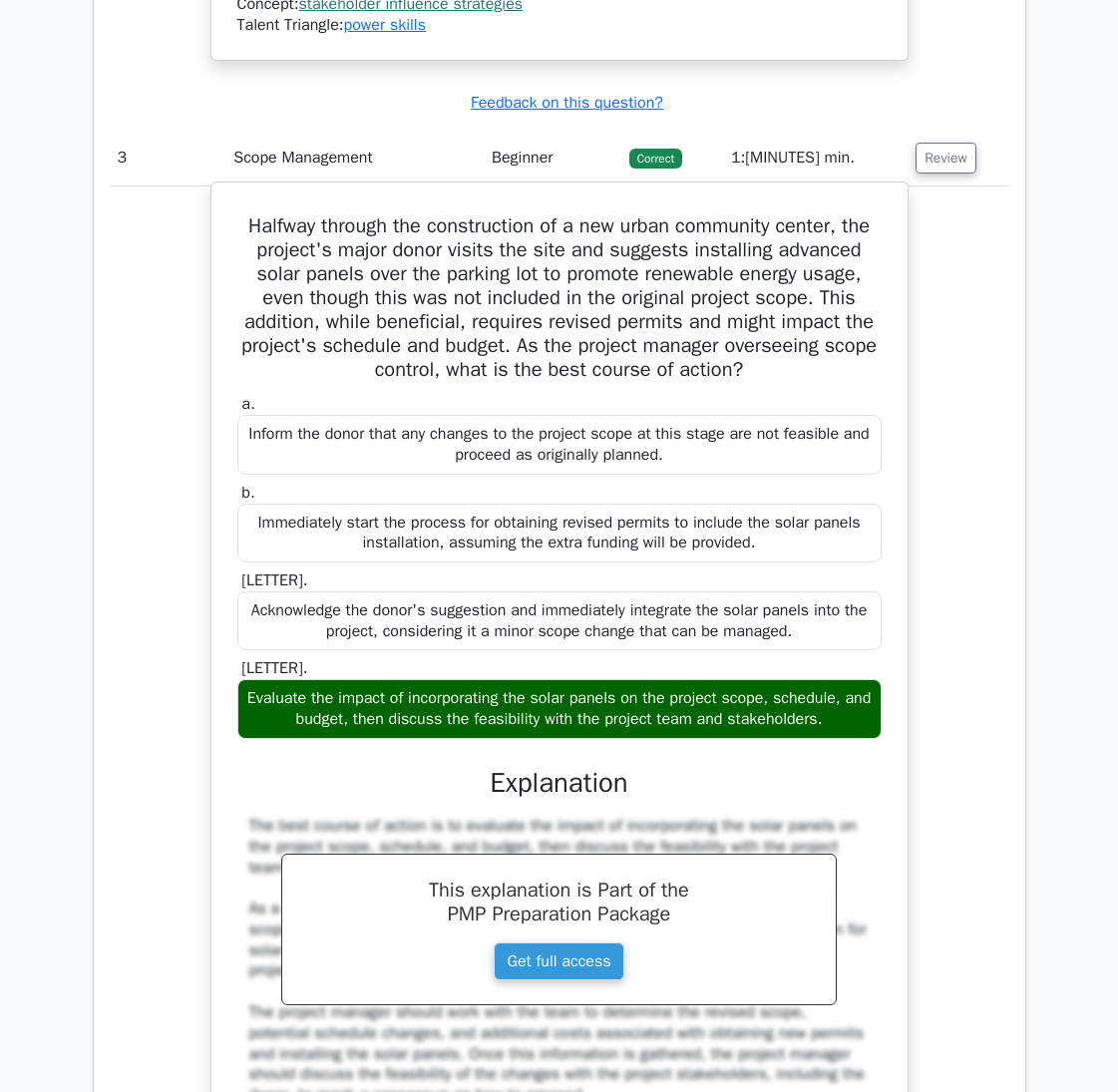 type 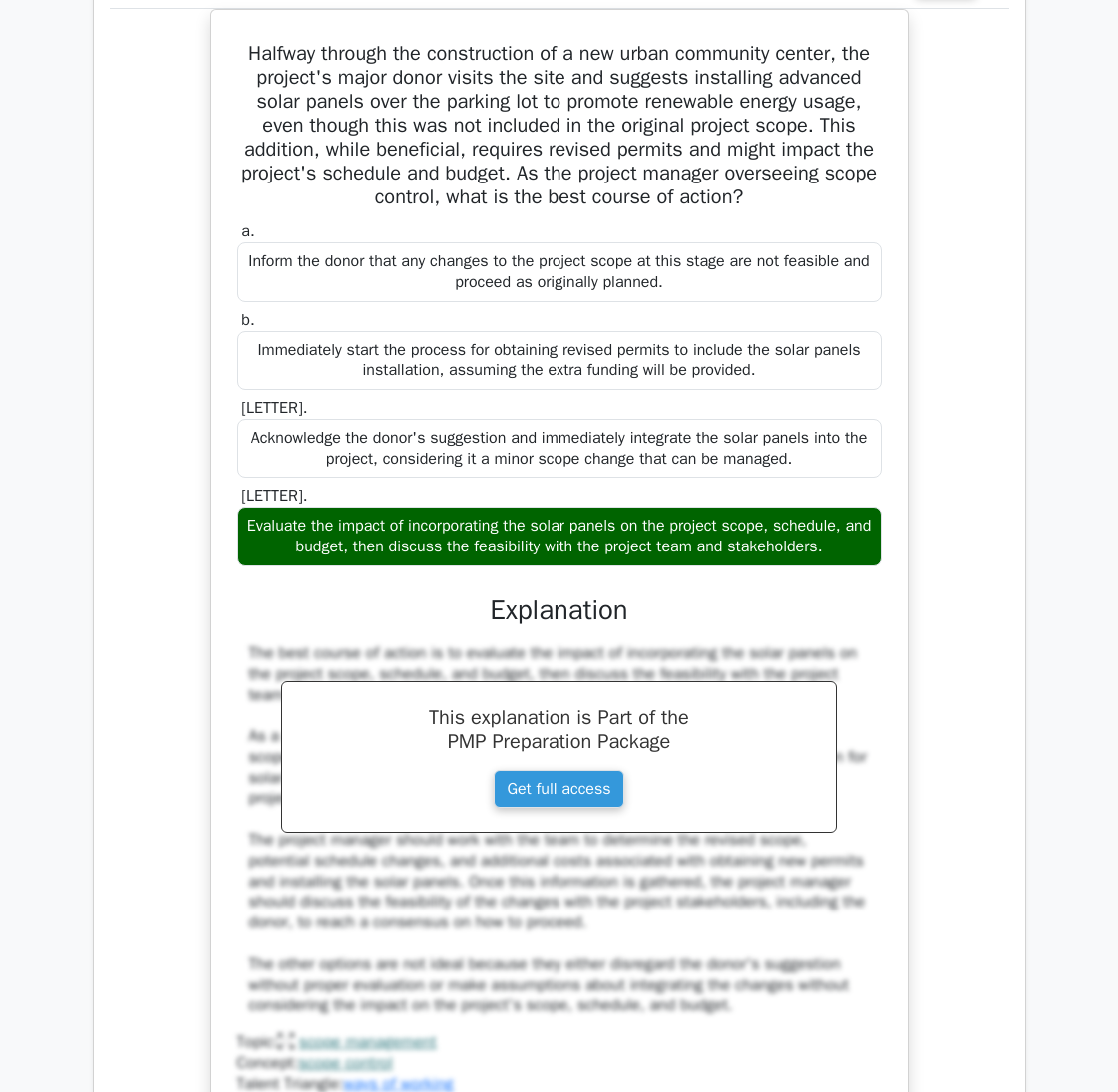 scroll, scrollTop: 3989, scrollLeft: 0, axis: vertical 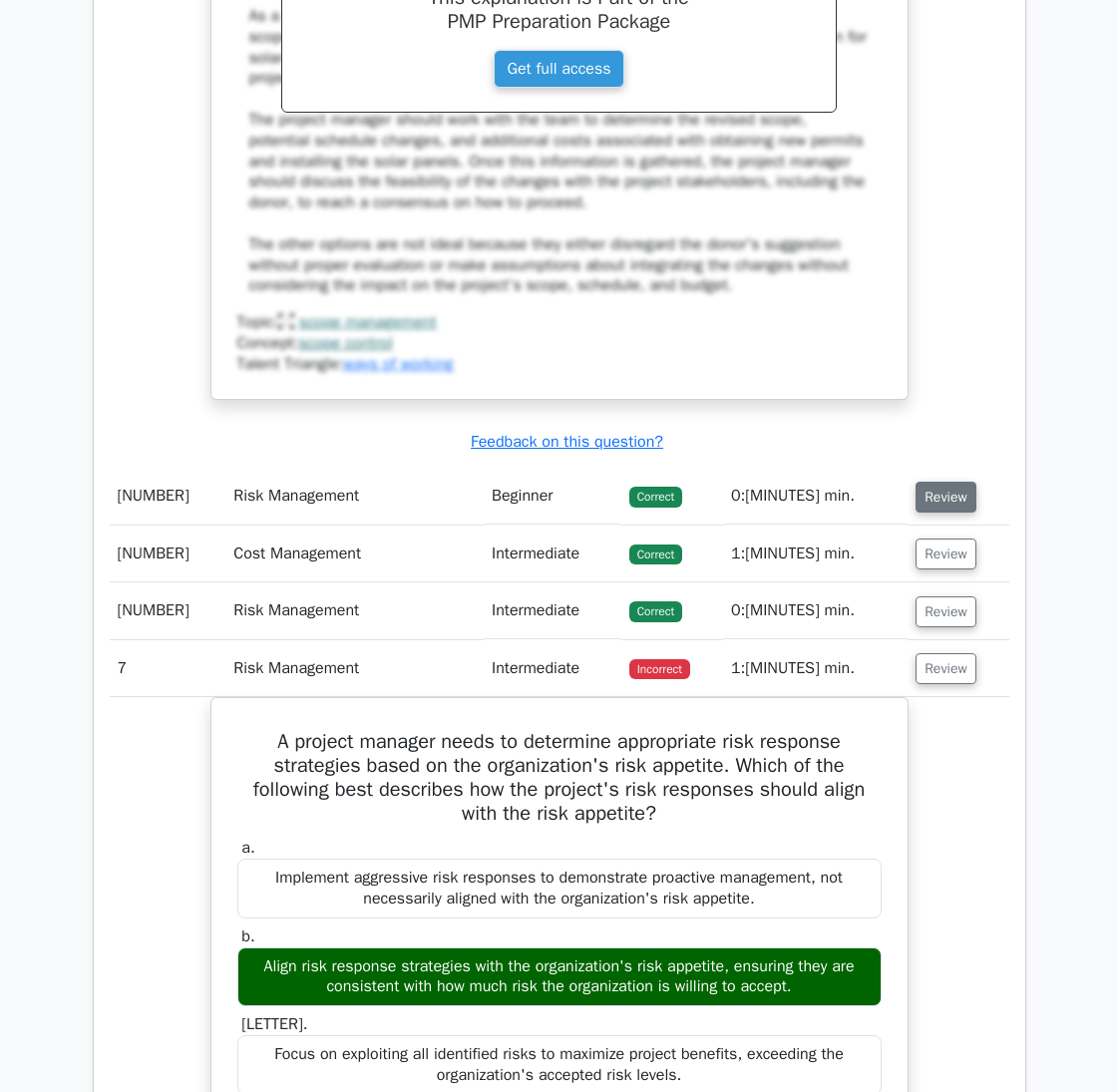 click on "Review" at bounding box center [945, 497] 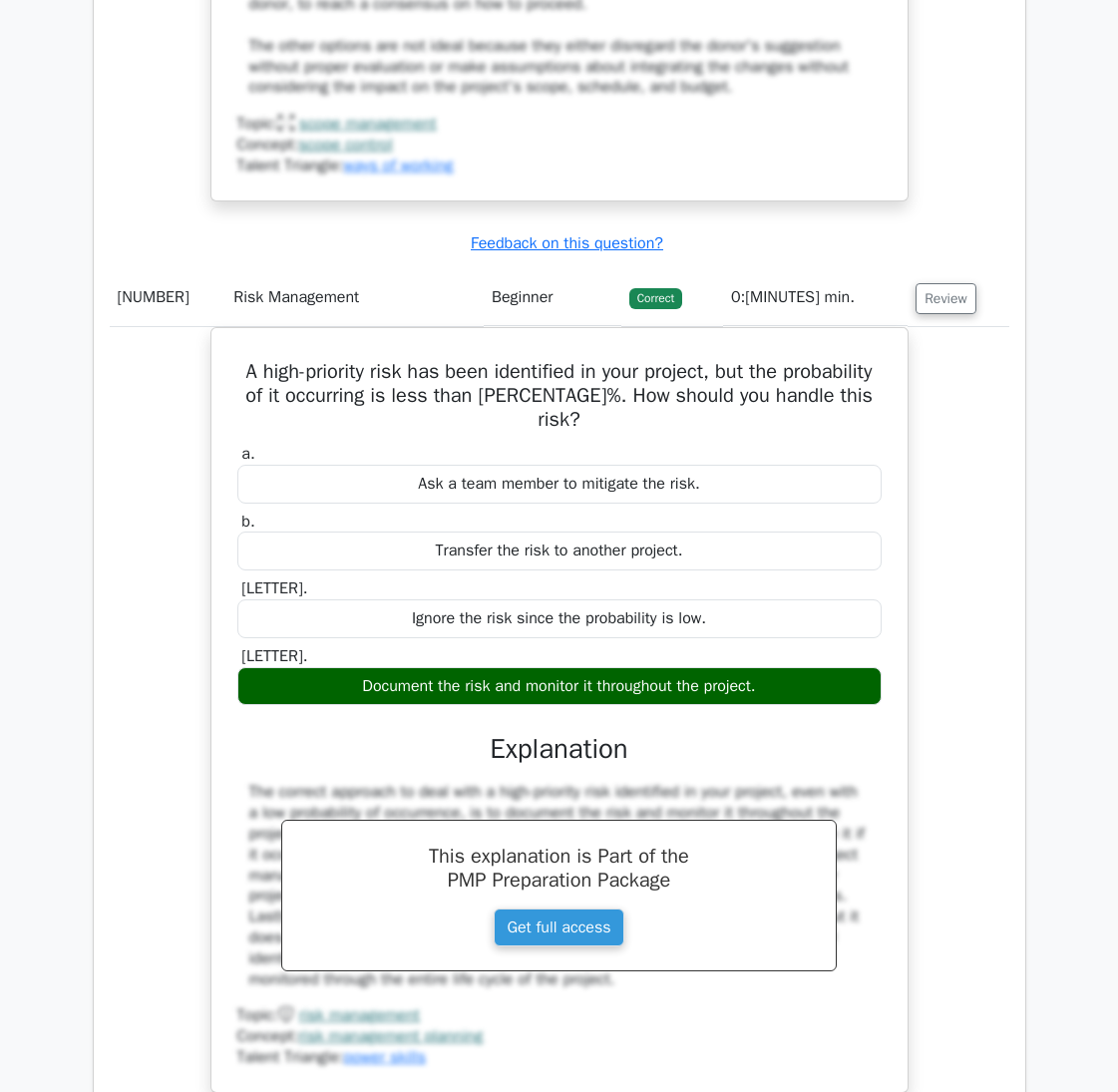 scroll, scrollTop: 4587, scrollLeft: 0, axis: vertical 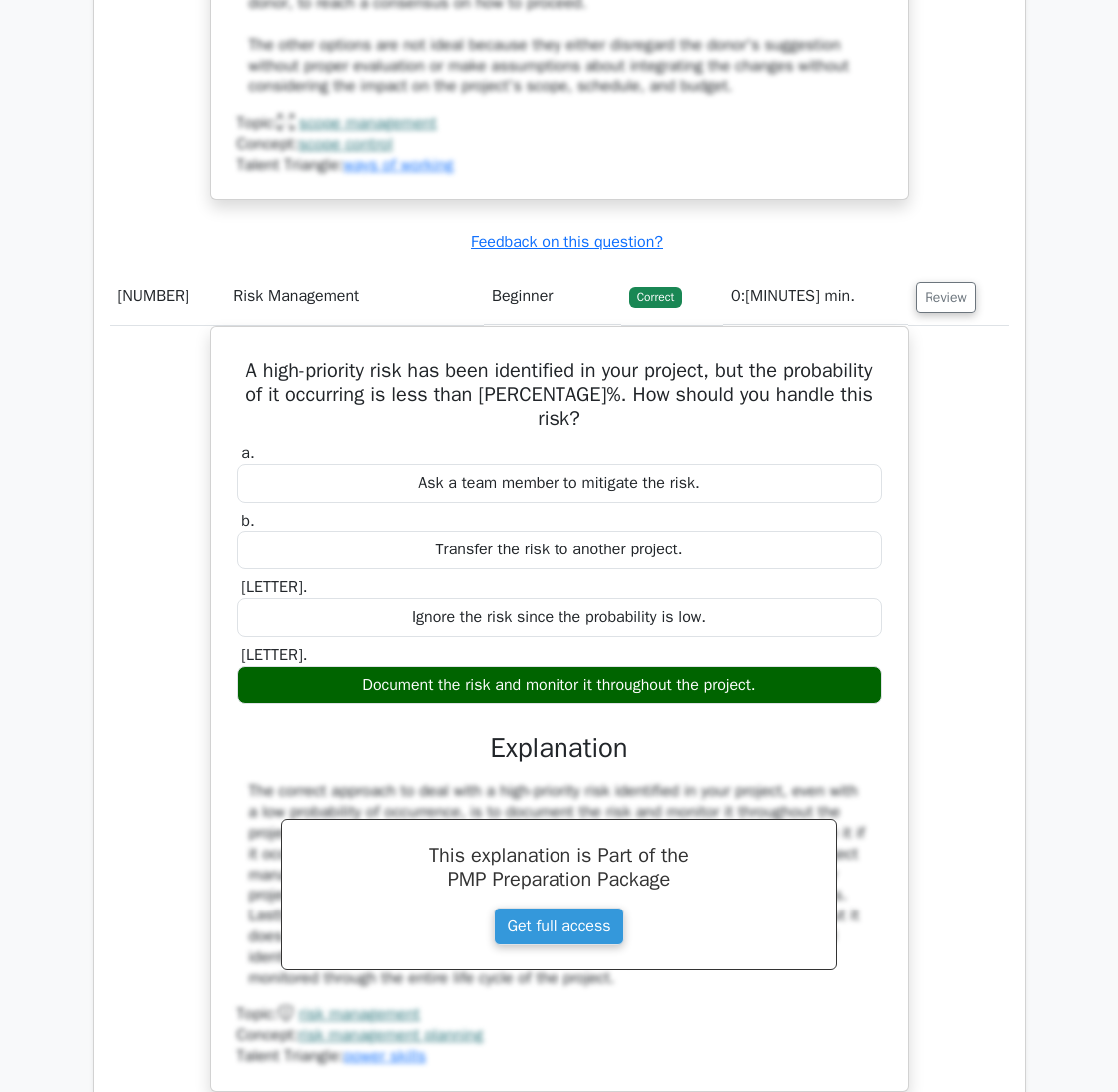 type 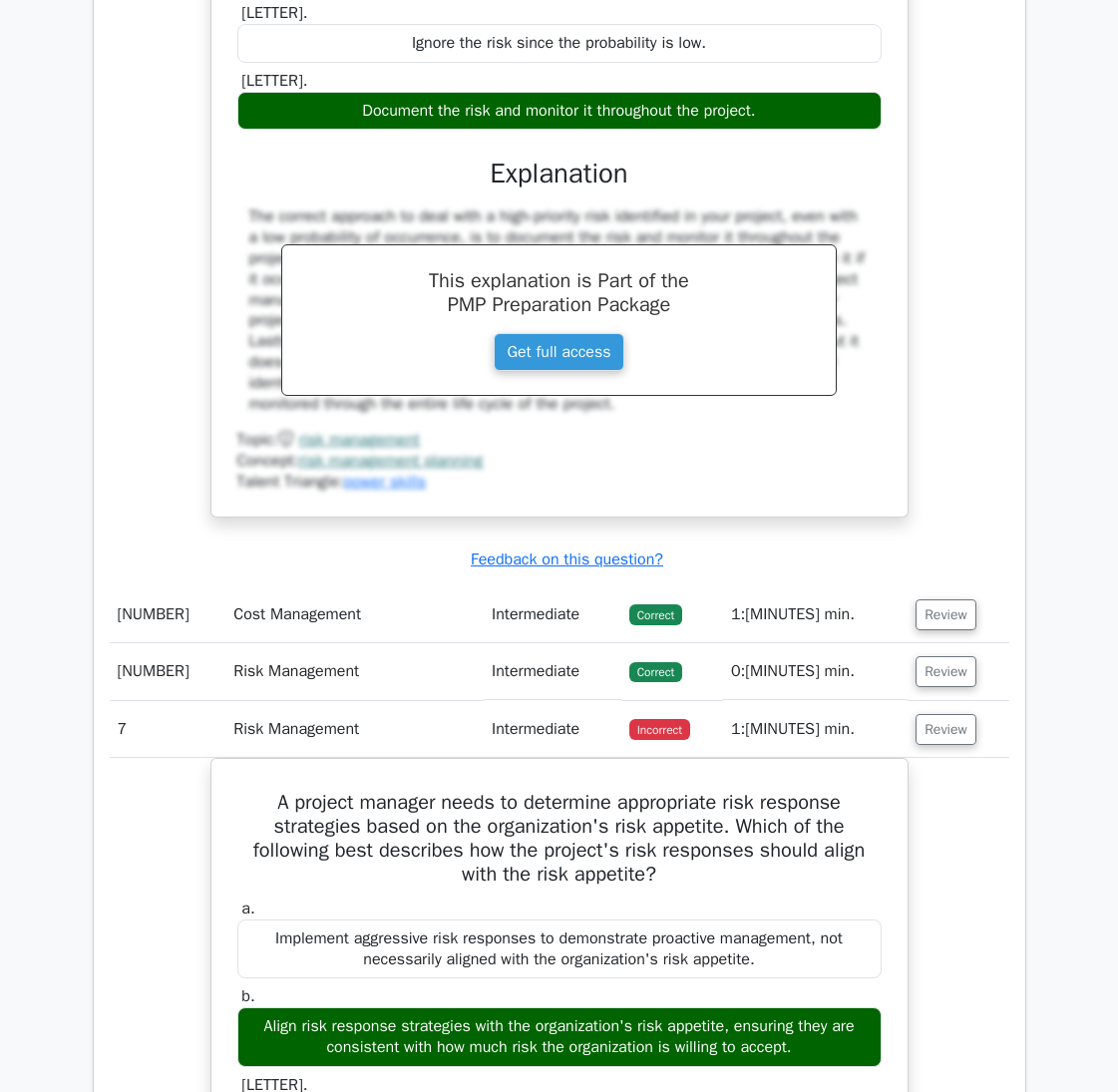 scroll, scrollTop: 5186, scrollLeft: 0, axis: vertical 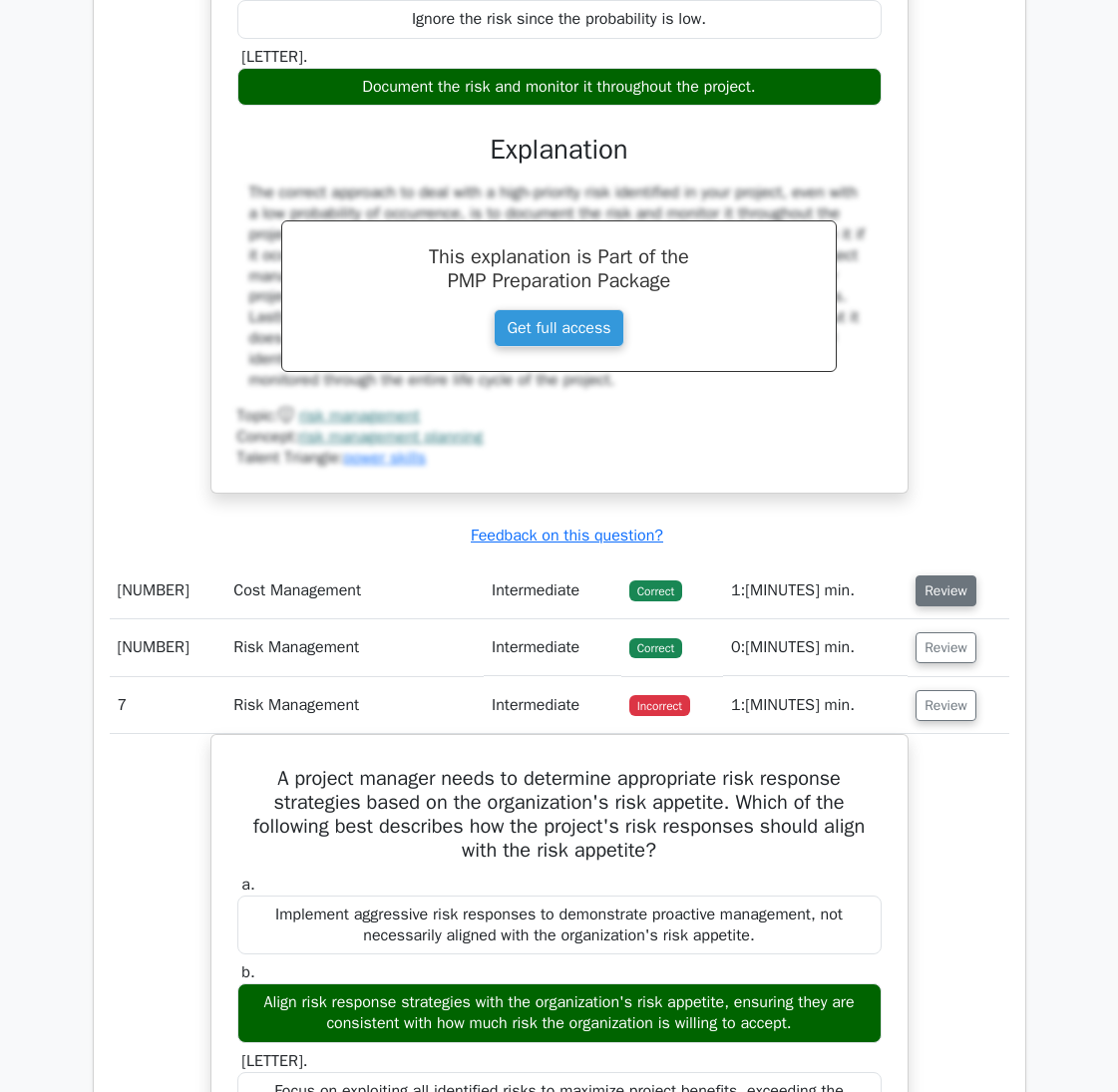 click on "Review" at bounding box center [945, 590] 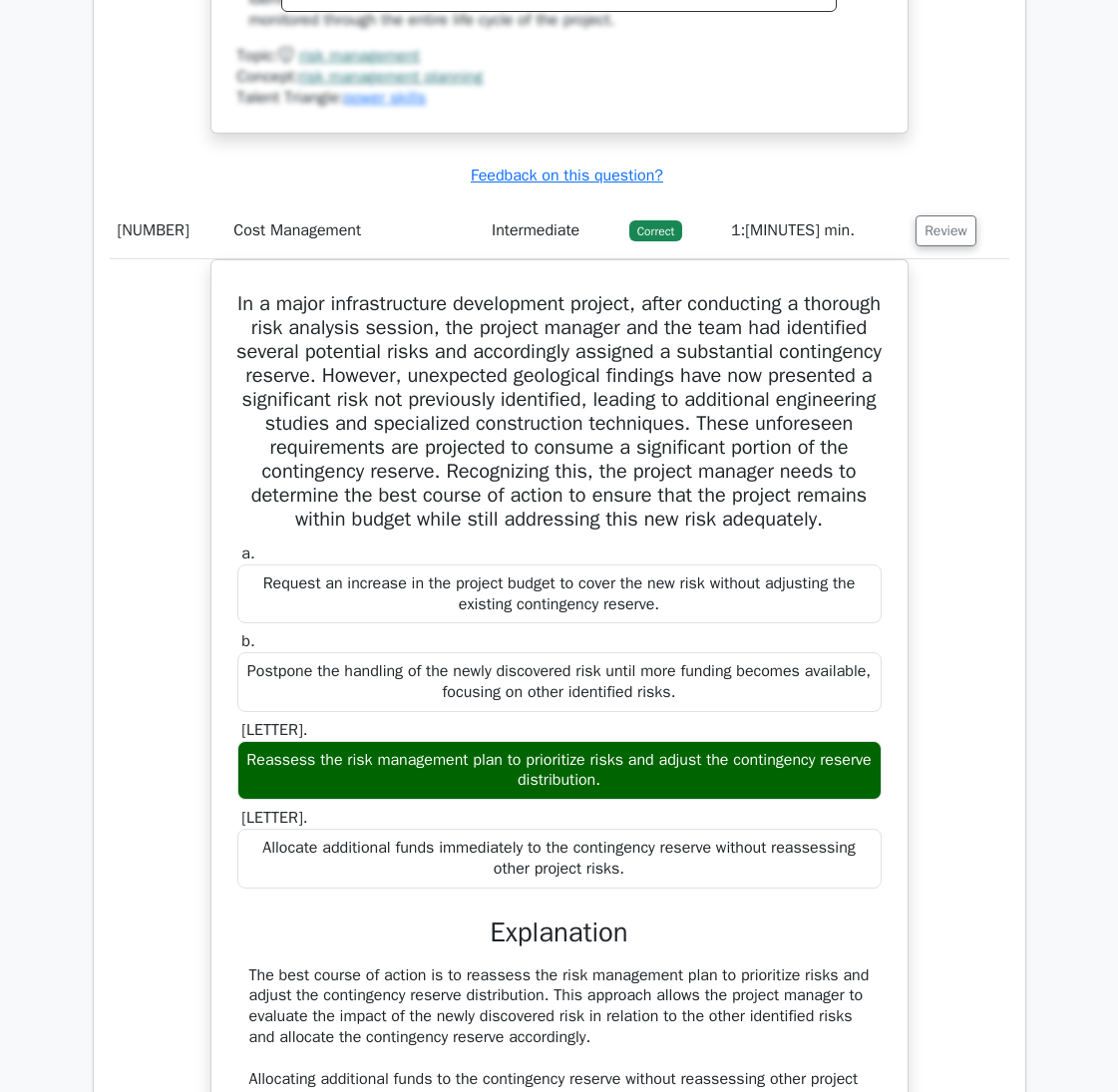 scroll, scrollTop: 5585, scrollLeft: 0, axis: vertical 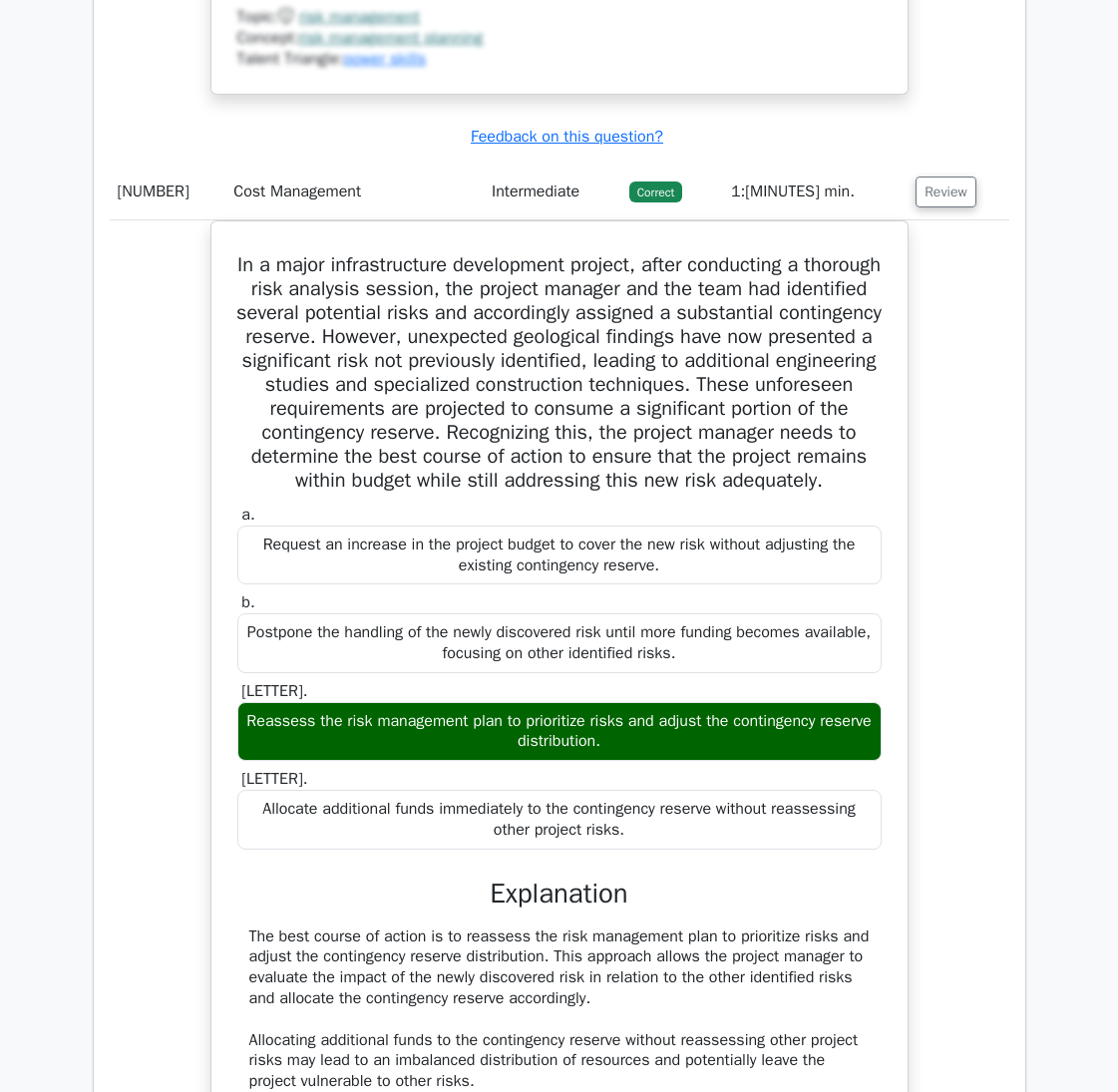 type 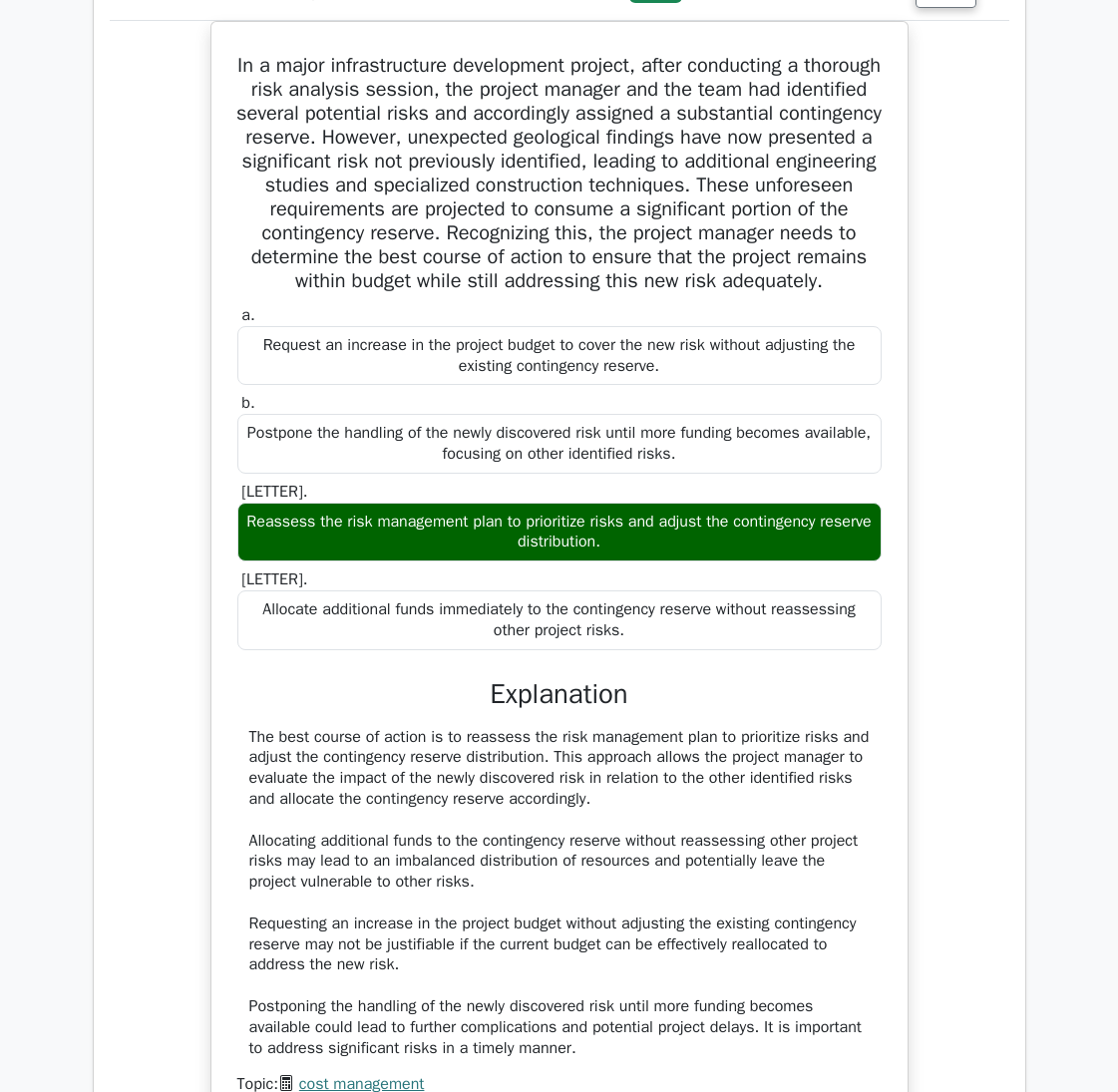 scroll, scrollTop: 5884, scrollLeft: 0, axis: vertical 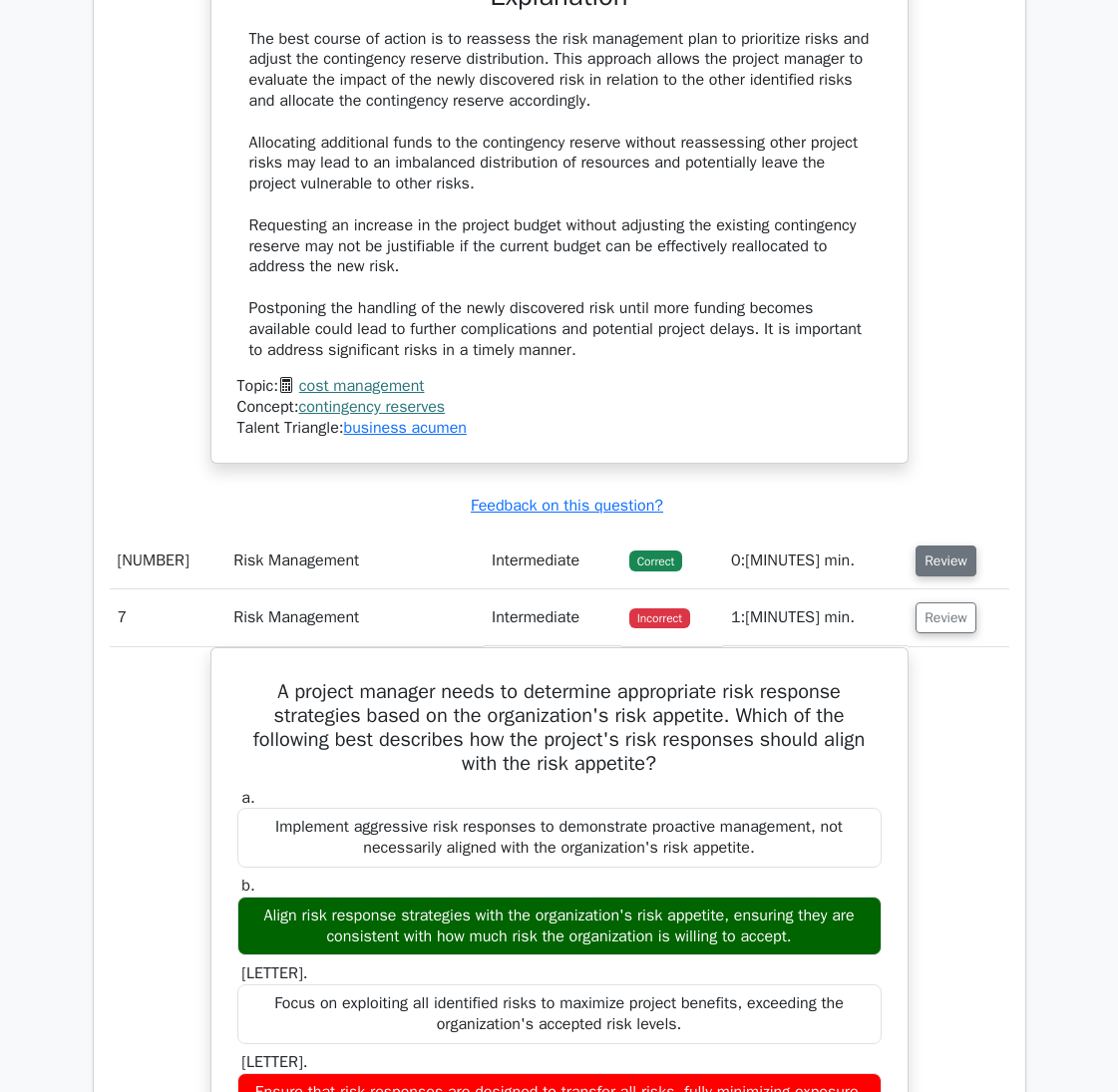 click on "Review" at bounding box center [945, 560] 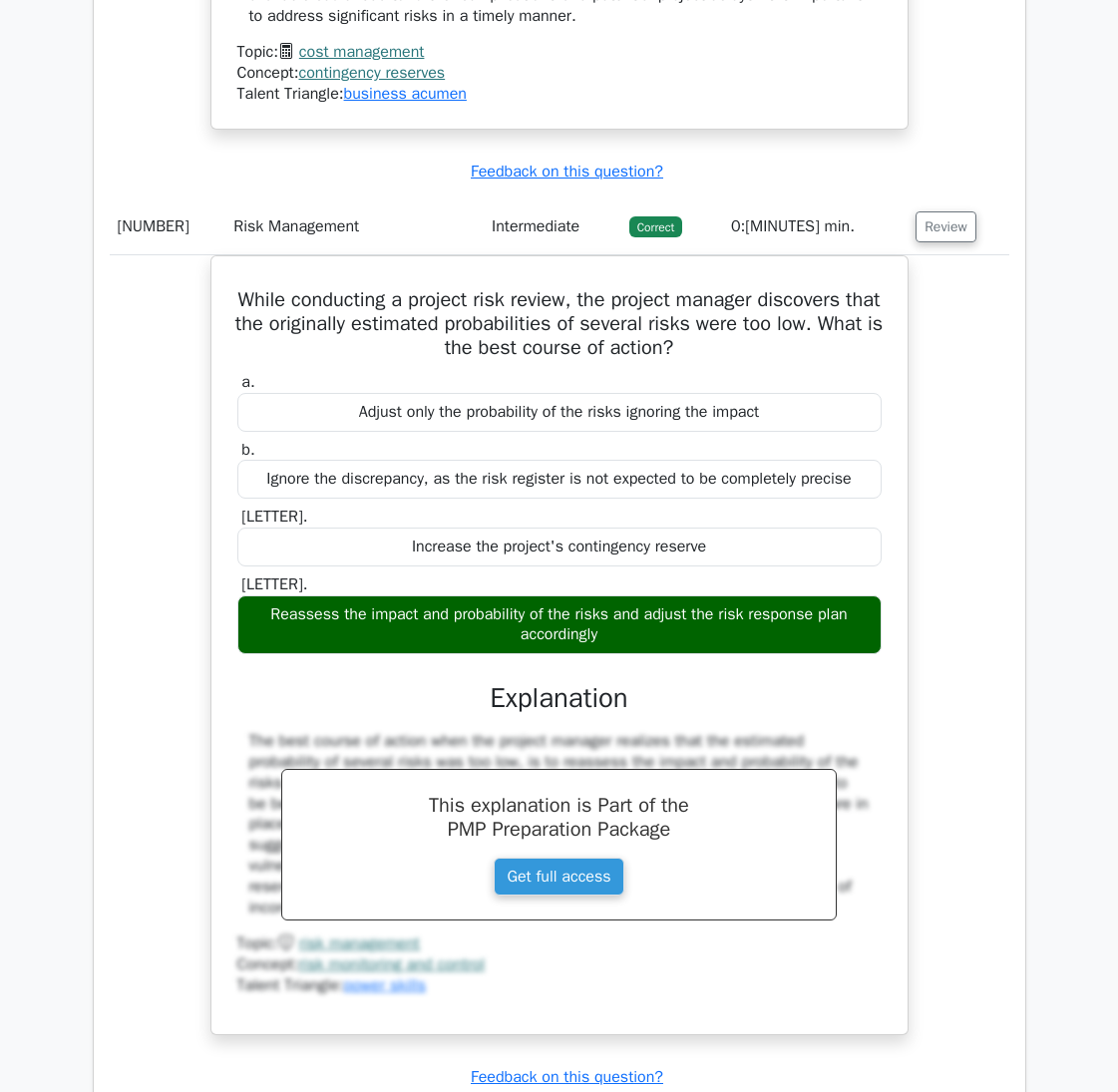 scroll, scrollTop: 6781, scrollLeft: 0, axis: vertical 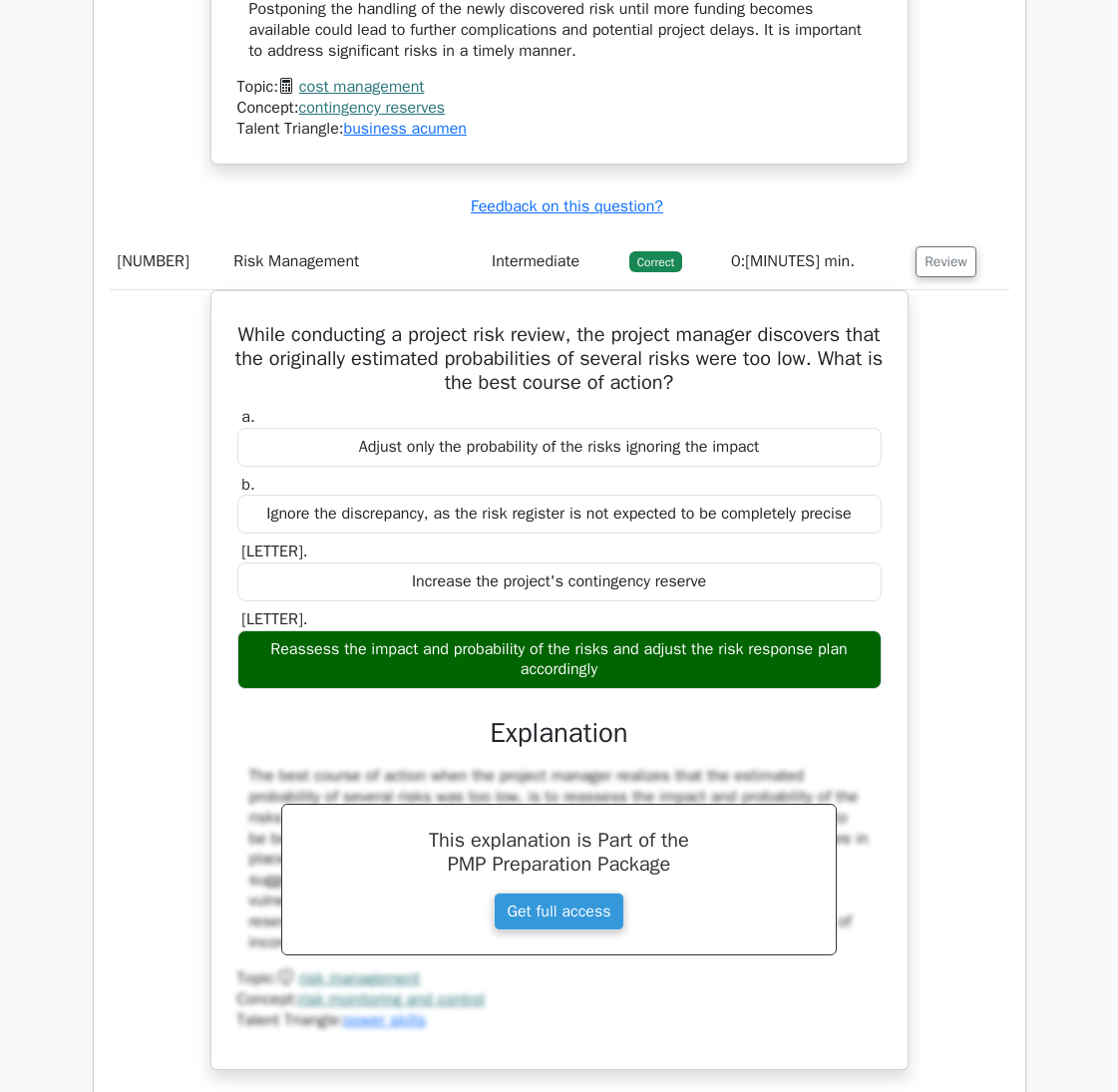 type 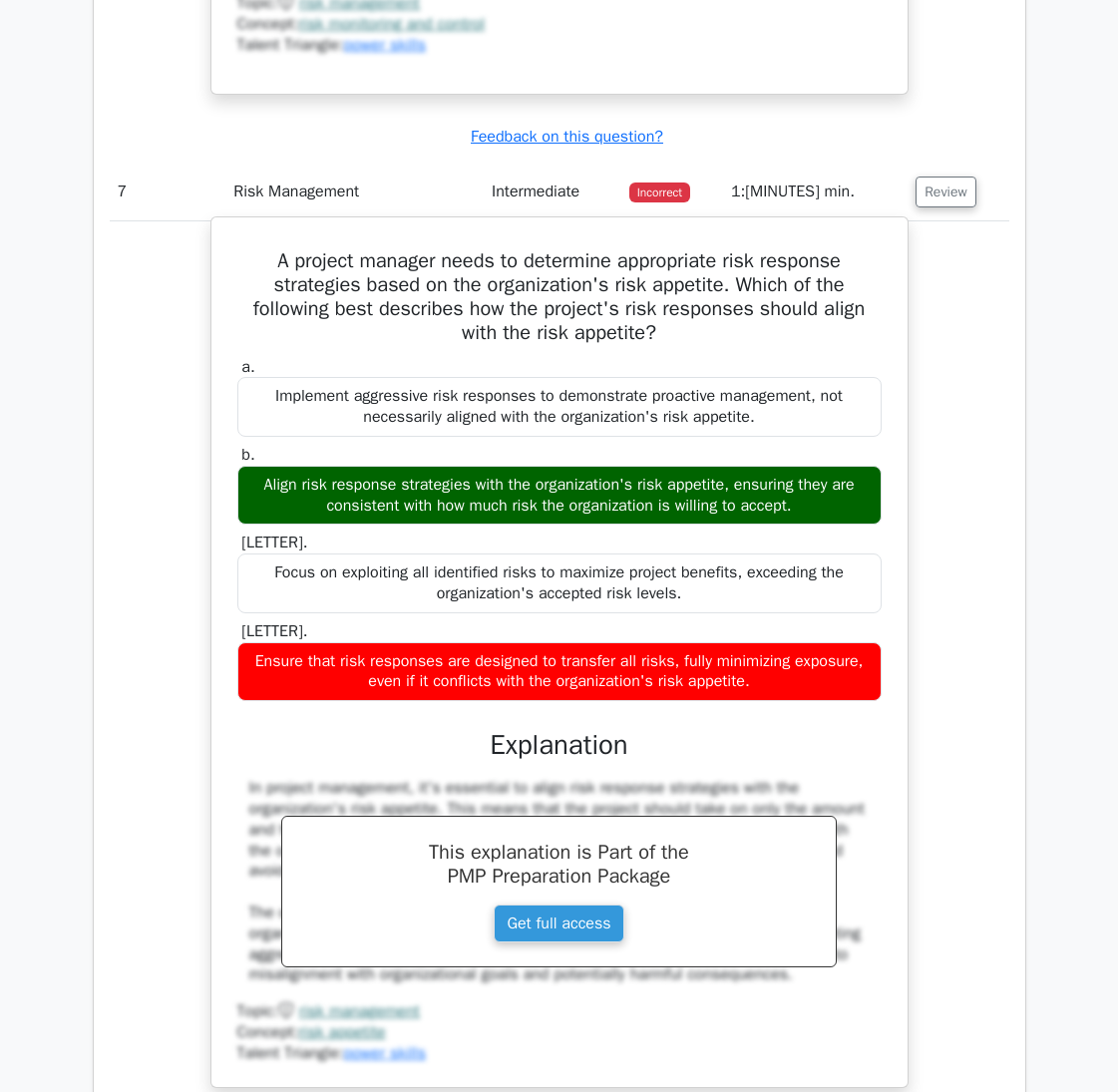 scroll, scrollTop: 7878, scrollLeft: 0, axis: vertical 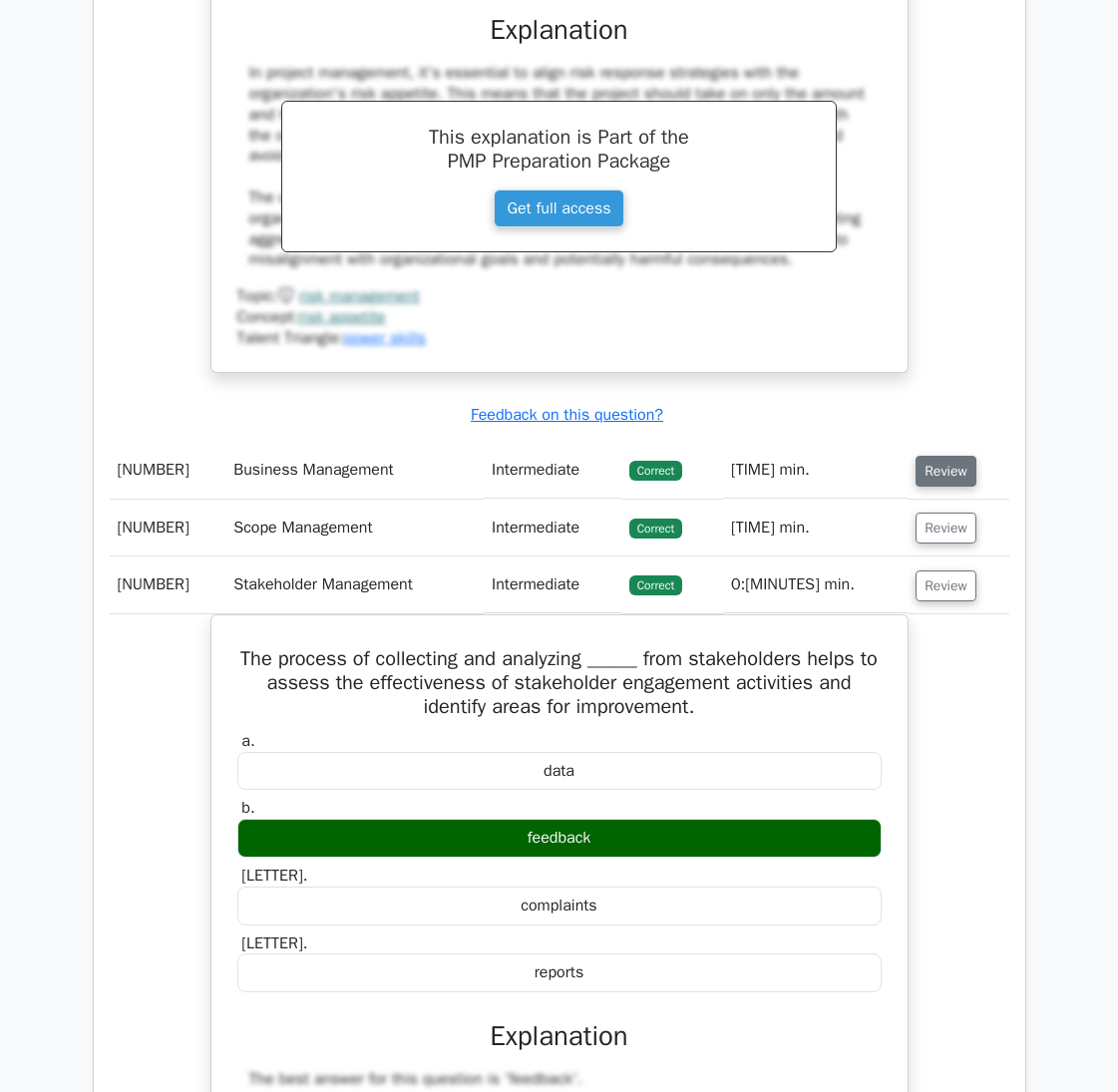 click on "Review" at bounding box center [945, 471] 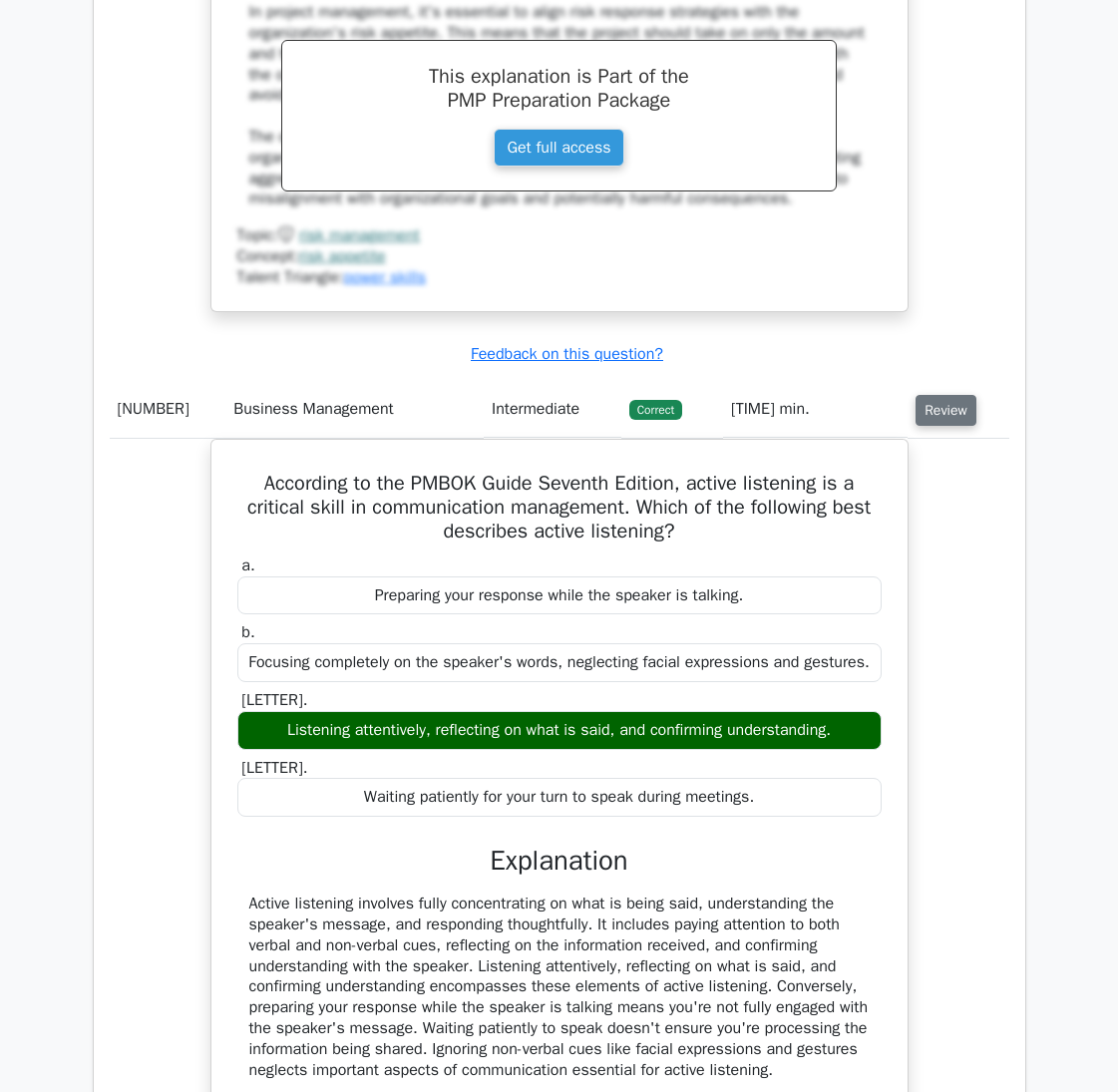 scroll, scrollTop: 8676, scrollLeft: 0, axis: vertical 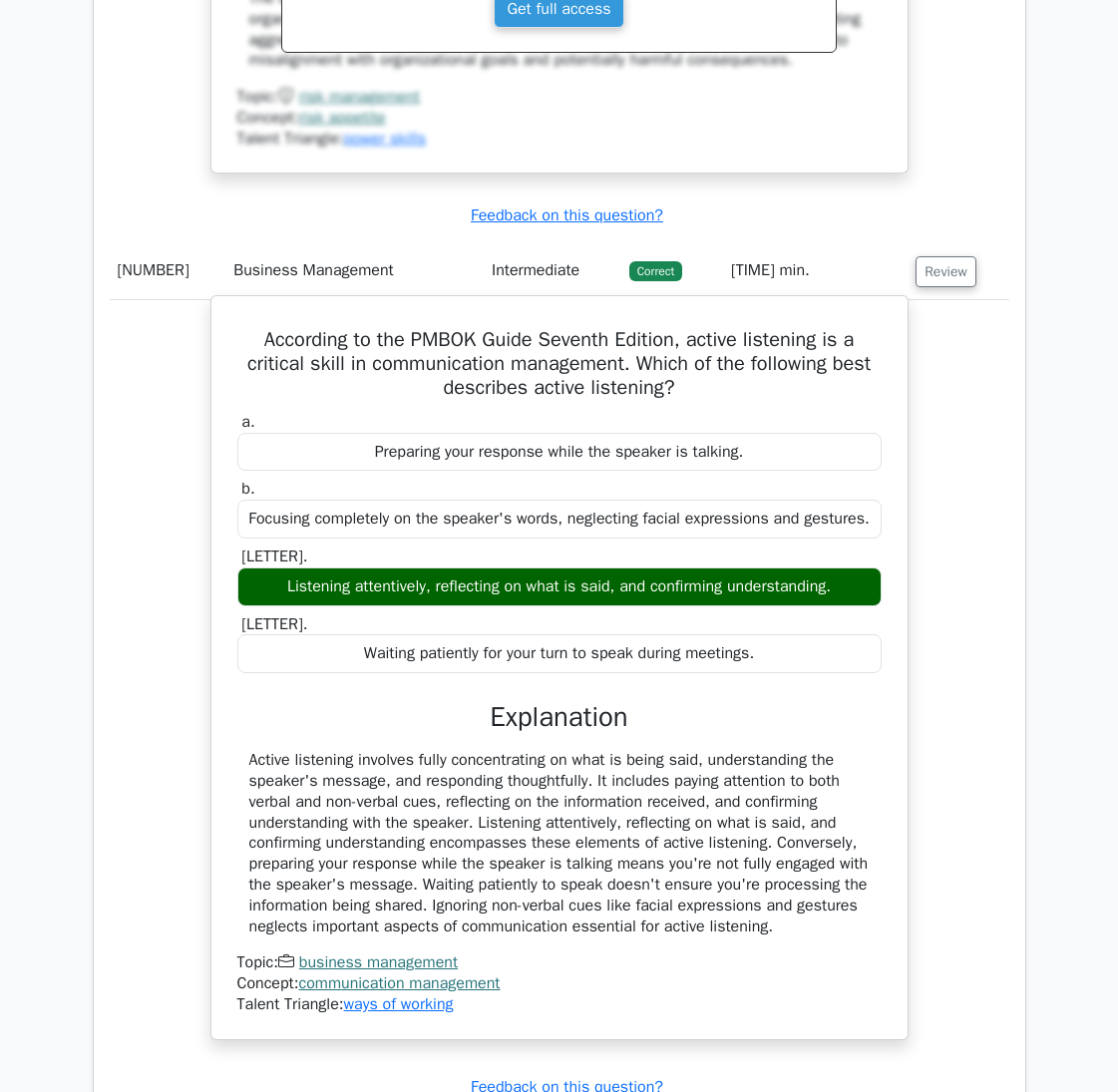 type 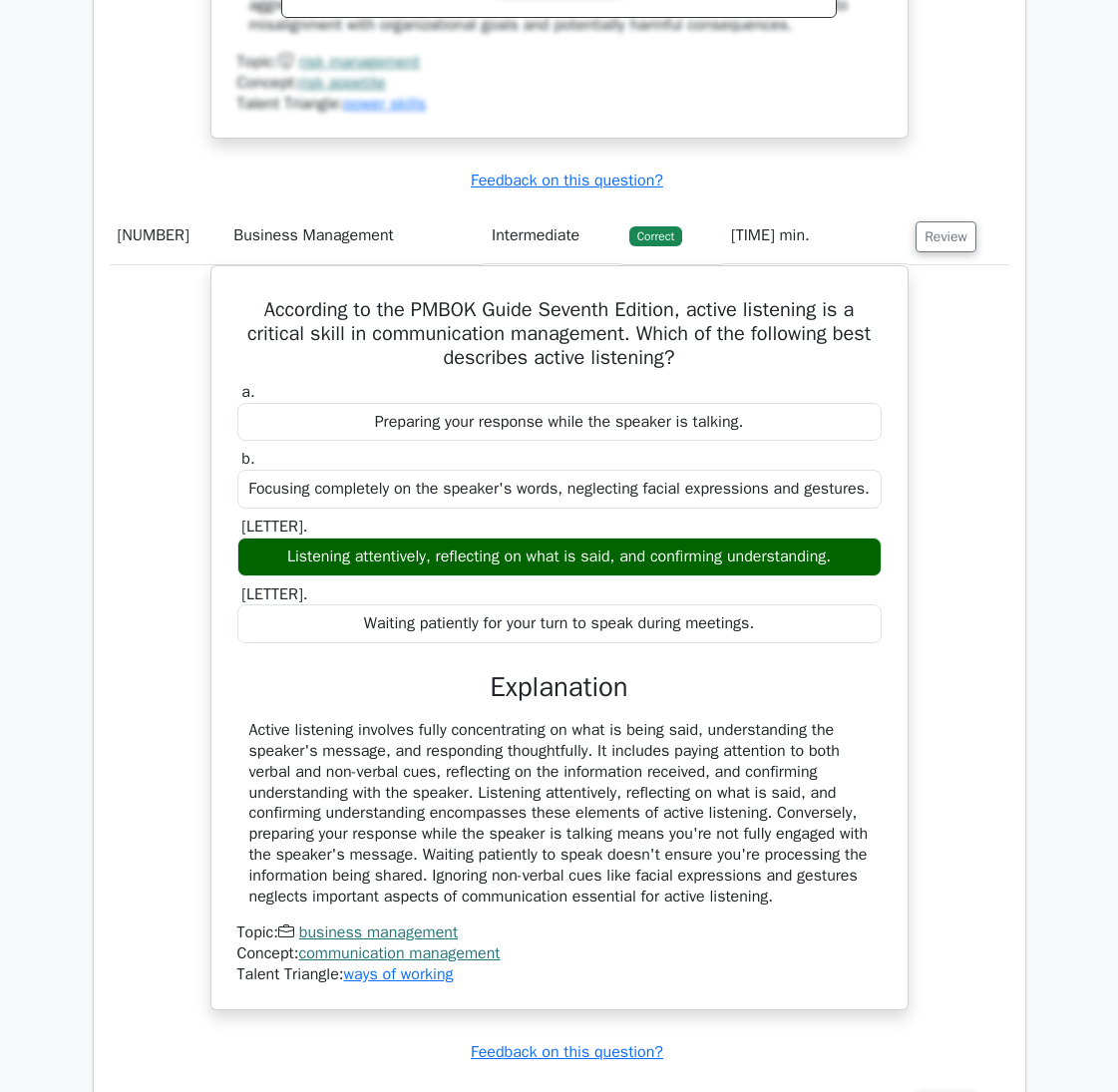 scroll, scrollTop: 9275, scrollLeft: 0, axis: vertical 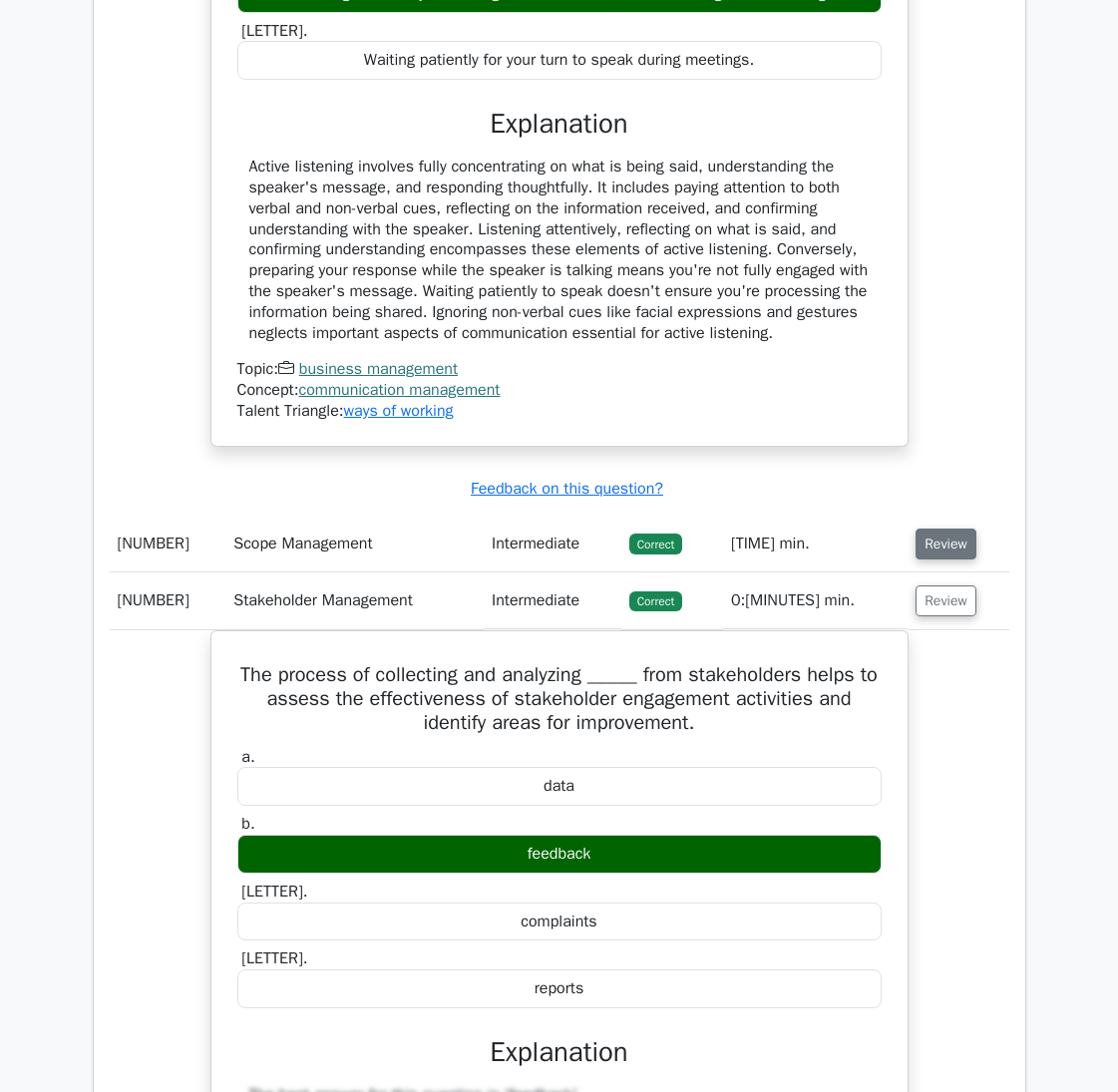 click on "Review" at bounding box center [945, 544] 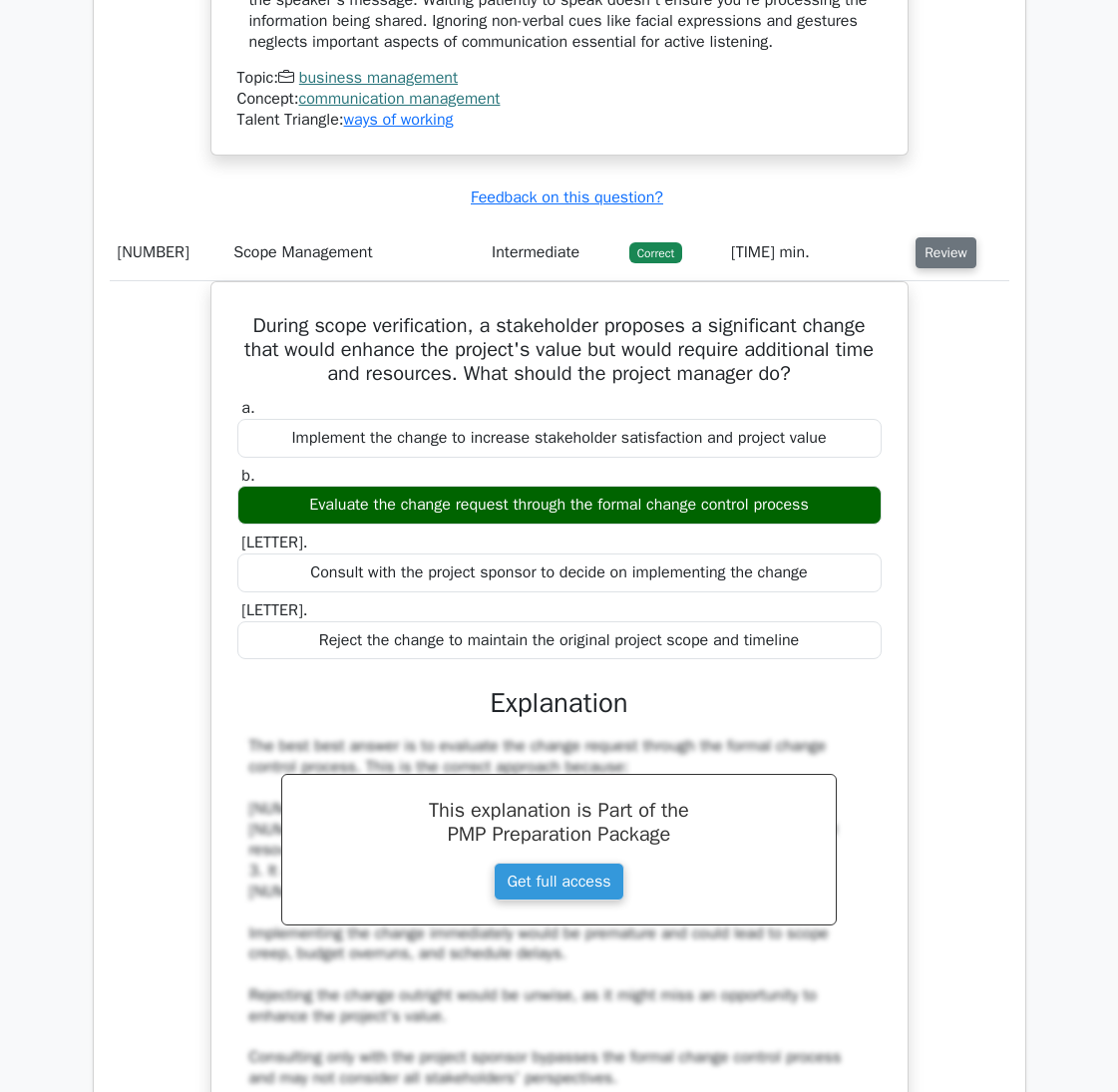 scroll, scrollTop: 9574, scrollLeft: 0, axis: vertical 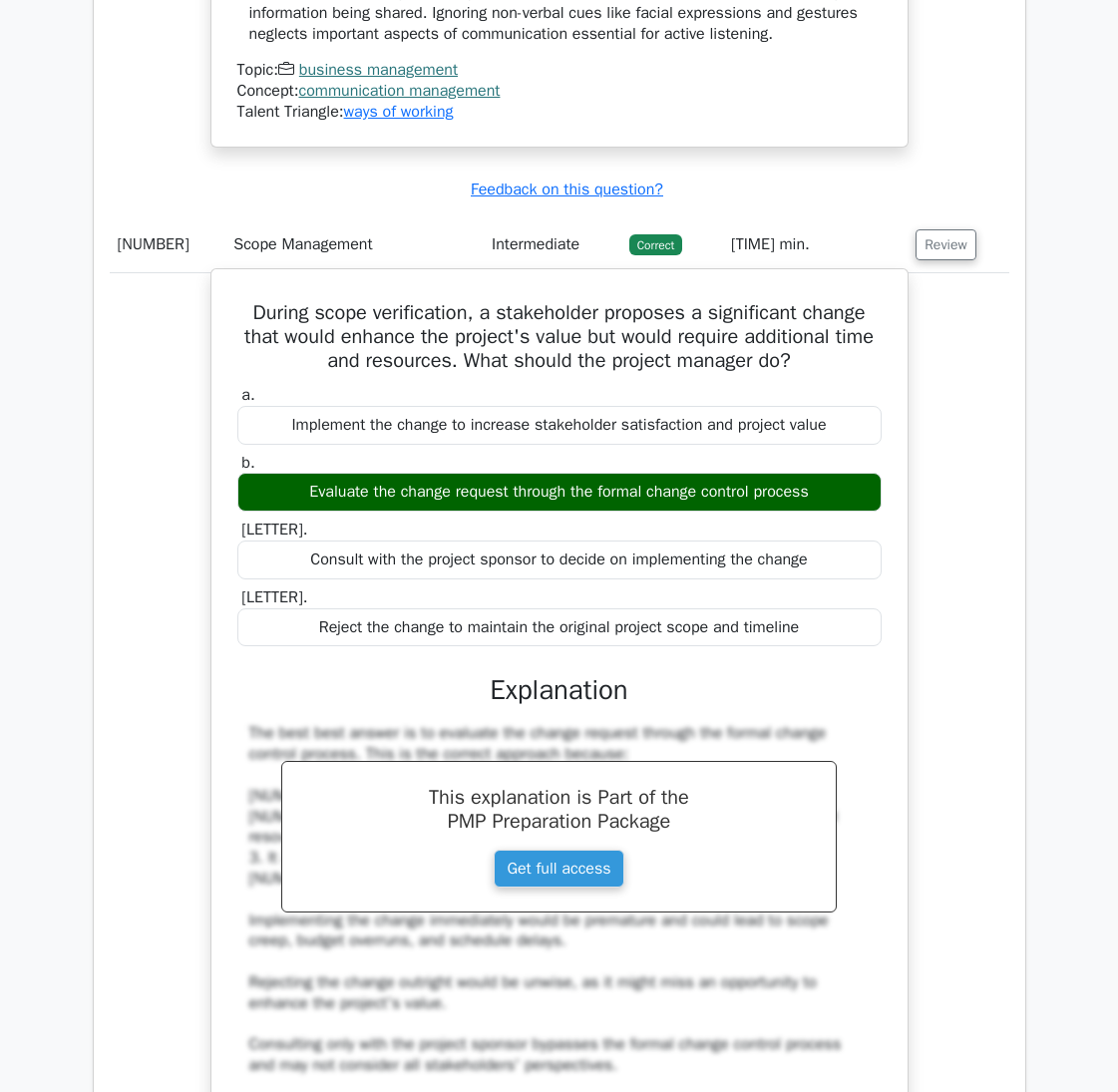 type 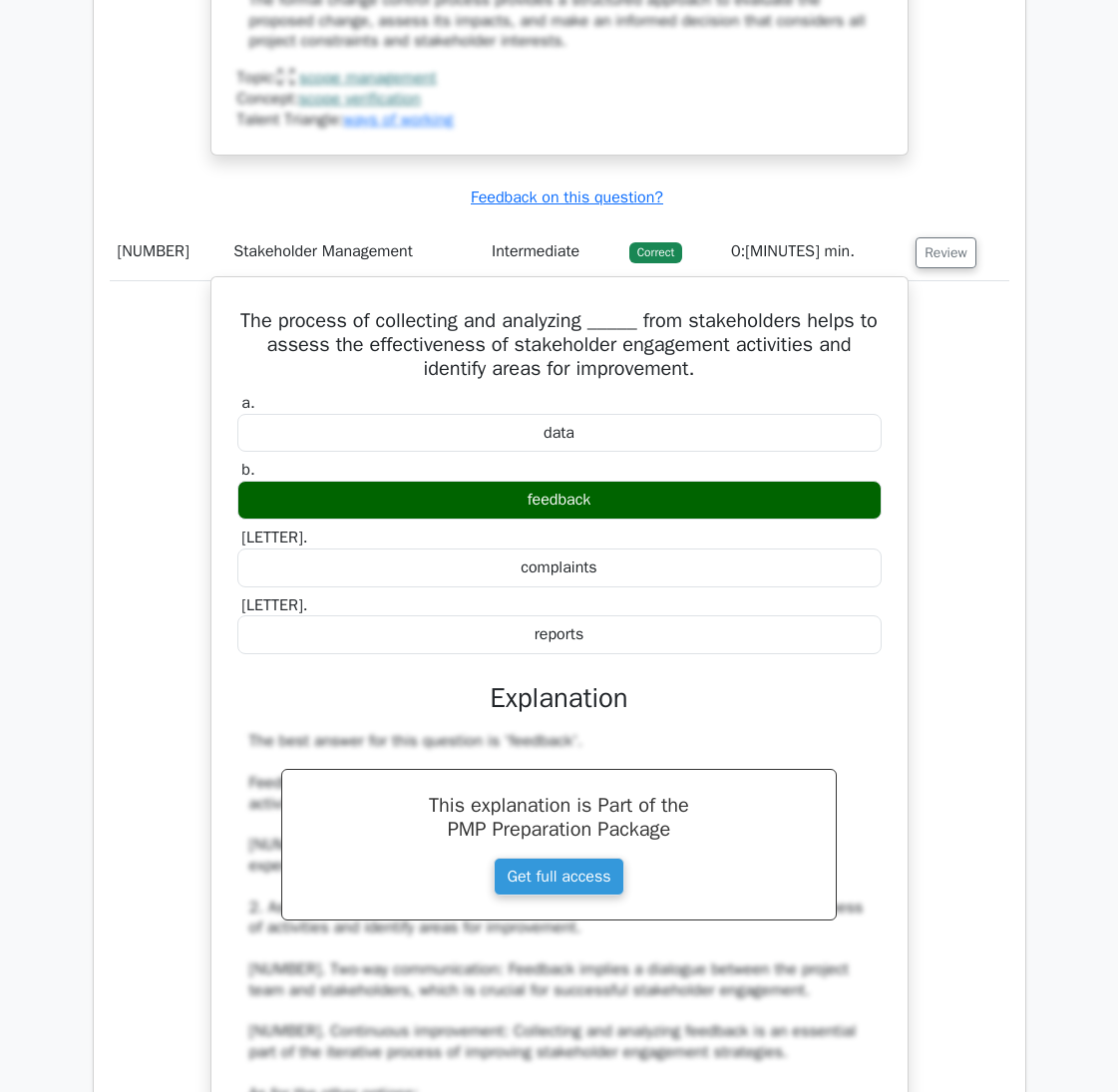 scroll, scrollTop: 10770, scrollLeft: 0, axis: vertical 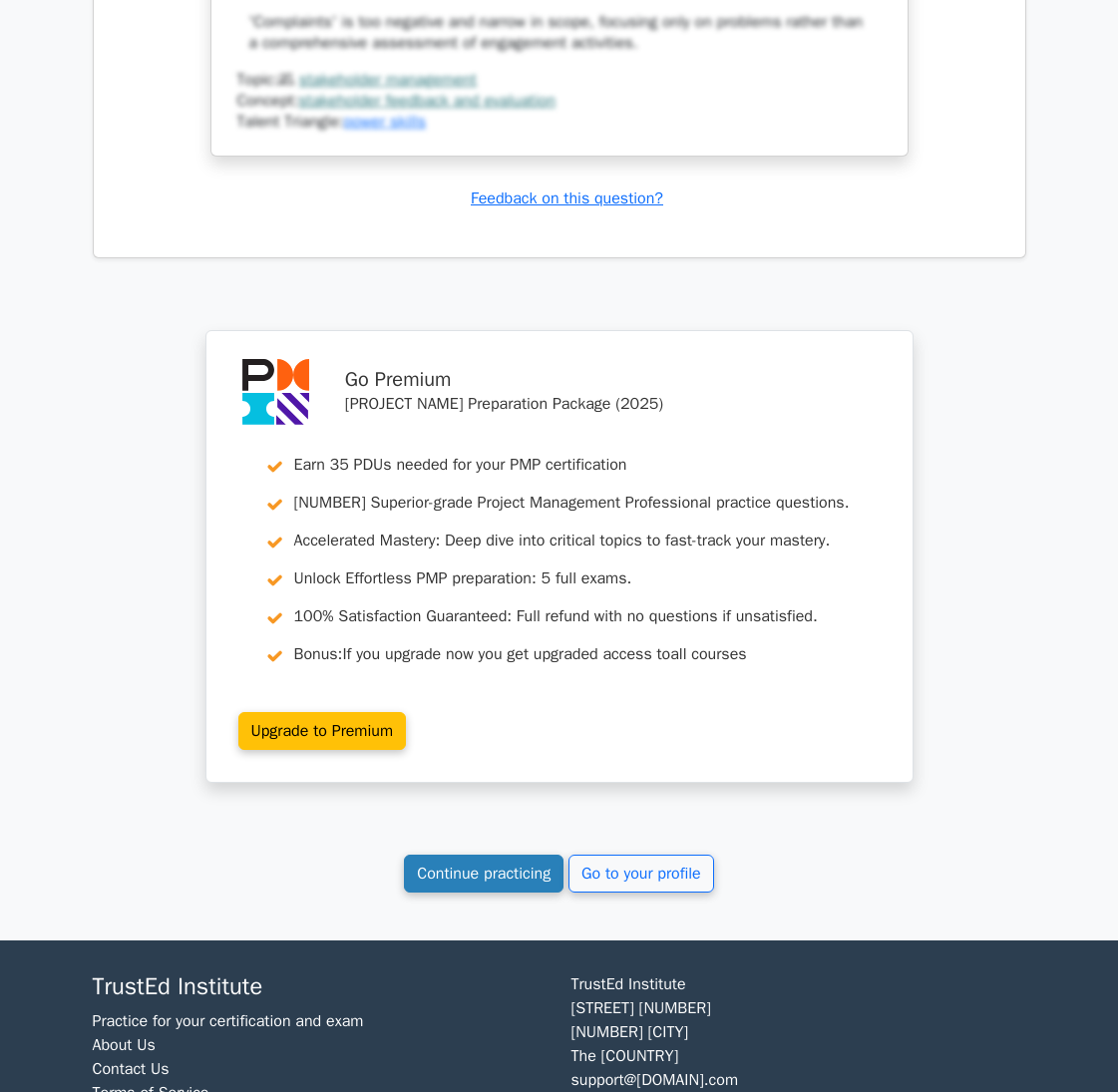 click on "Continue practicing" at bounding box center [484, 874] 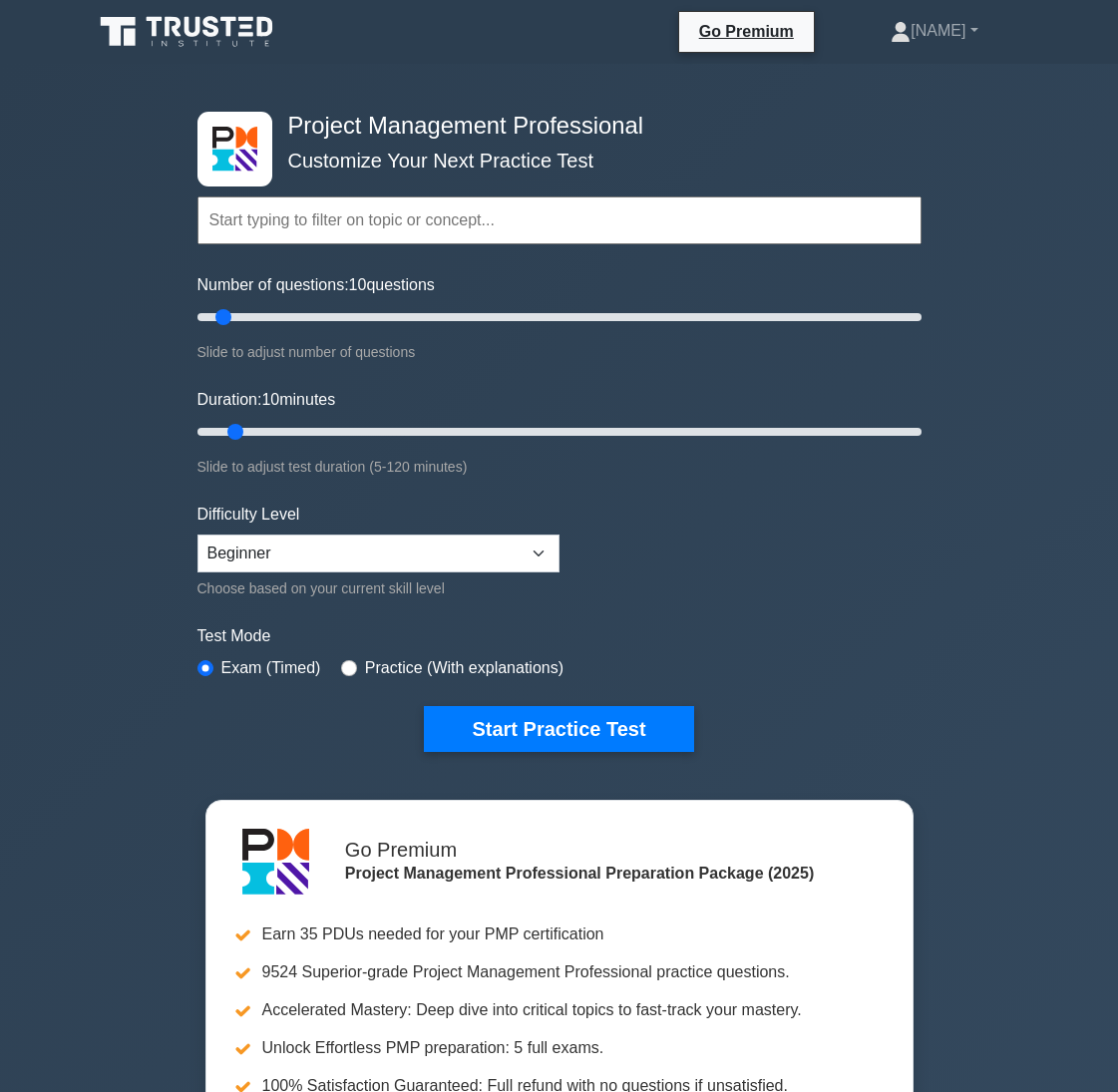 scroll, scrollTop: 399, scrollLeft: 0, axis: vertical 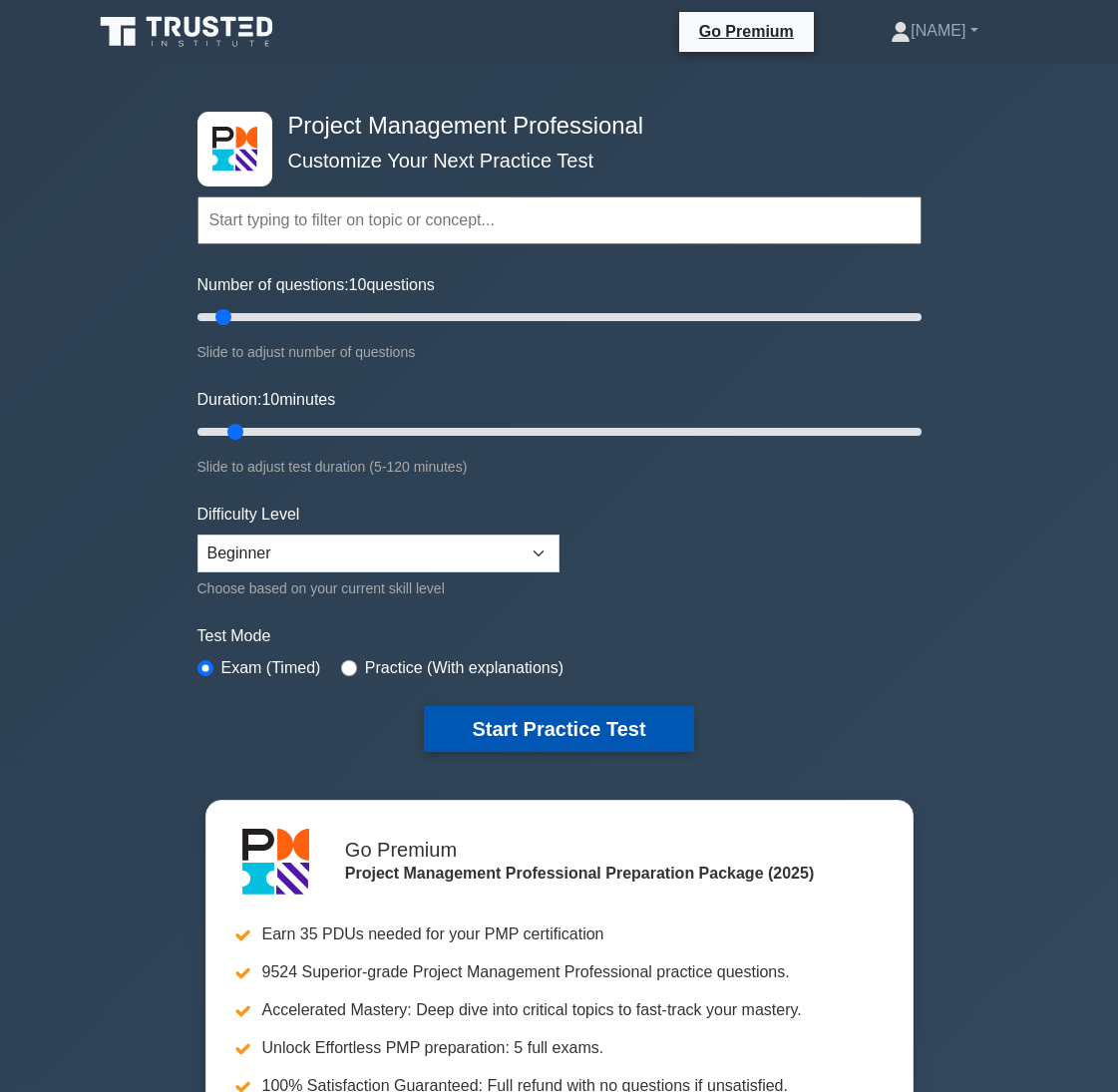 click on "Start Practice Test" at bounding box center (559, 729) 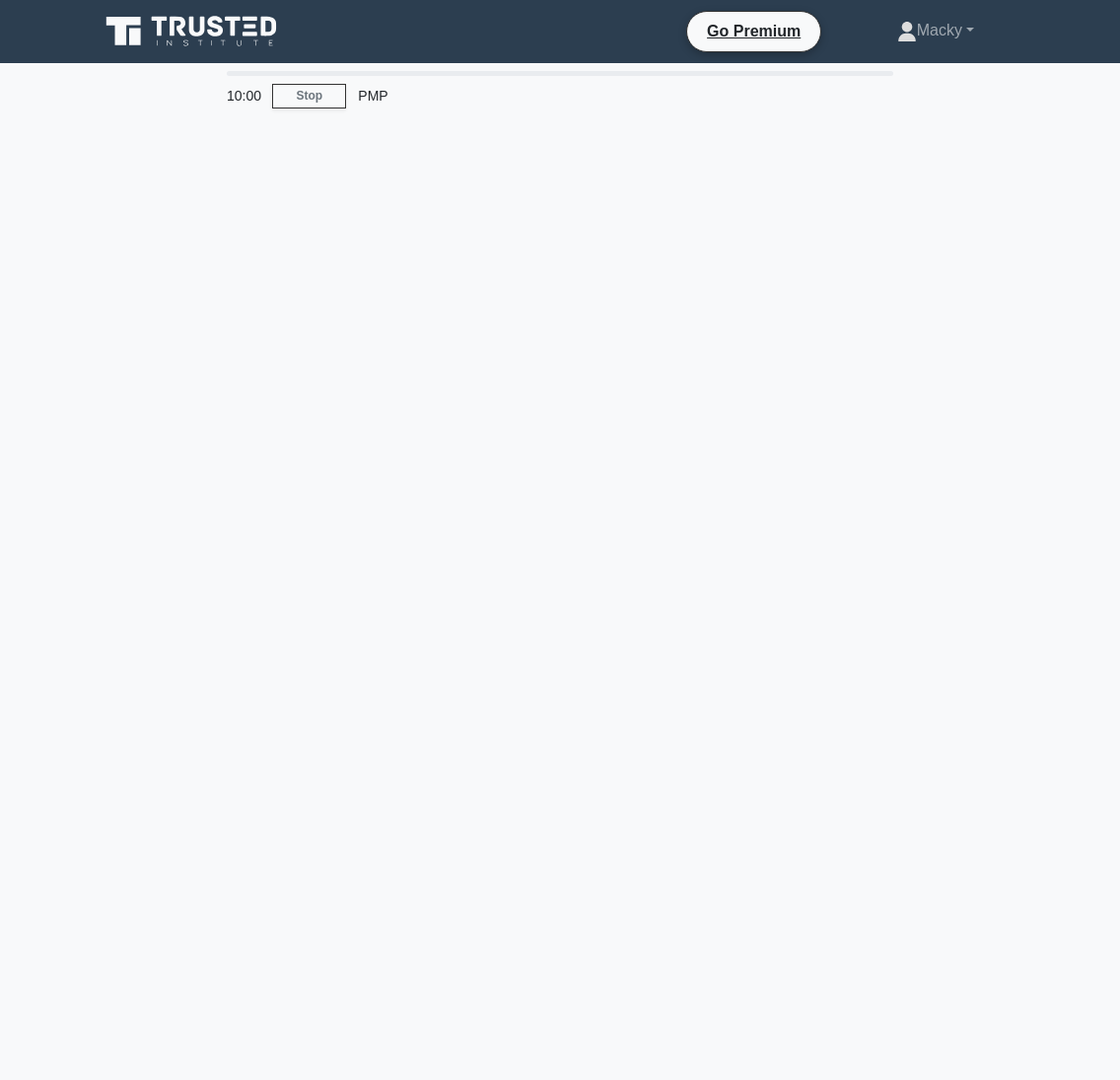 scroll, scrollTop: 0, scrollLeft: 0, axis: both 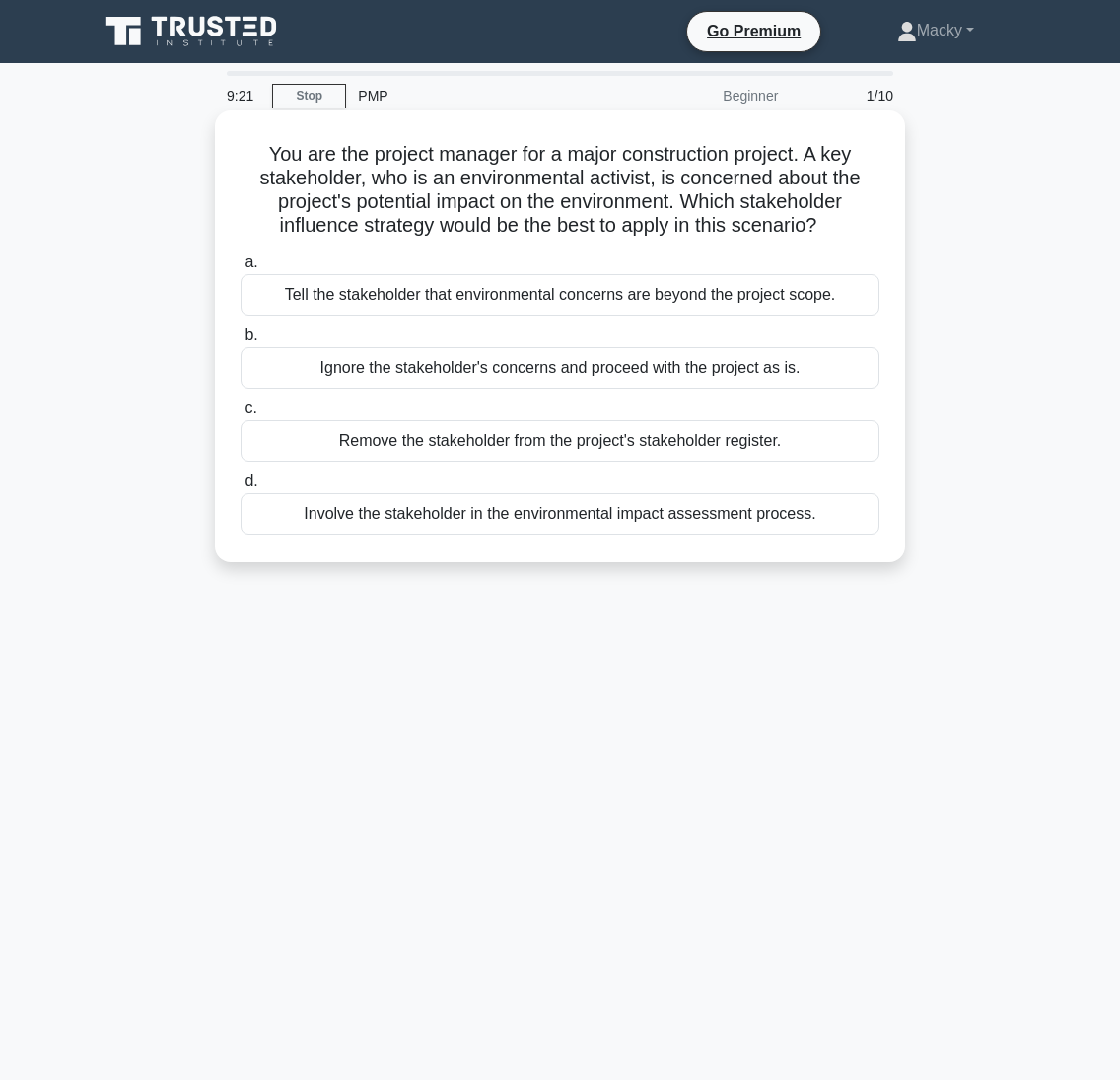 click on "Involve the stakeholder in the environmental impact assessment process." at bounding box center [560, 514] 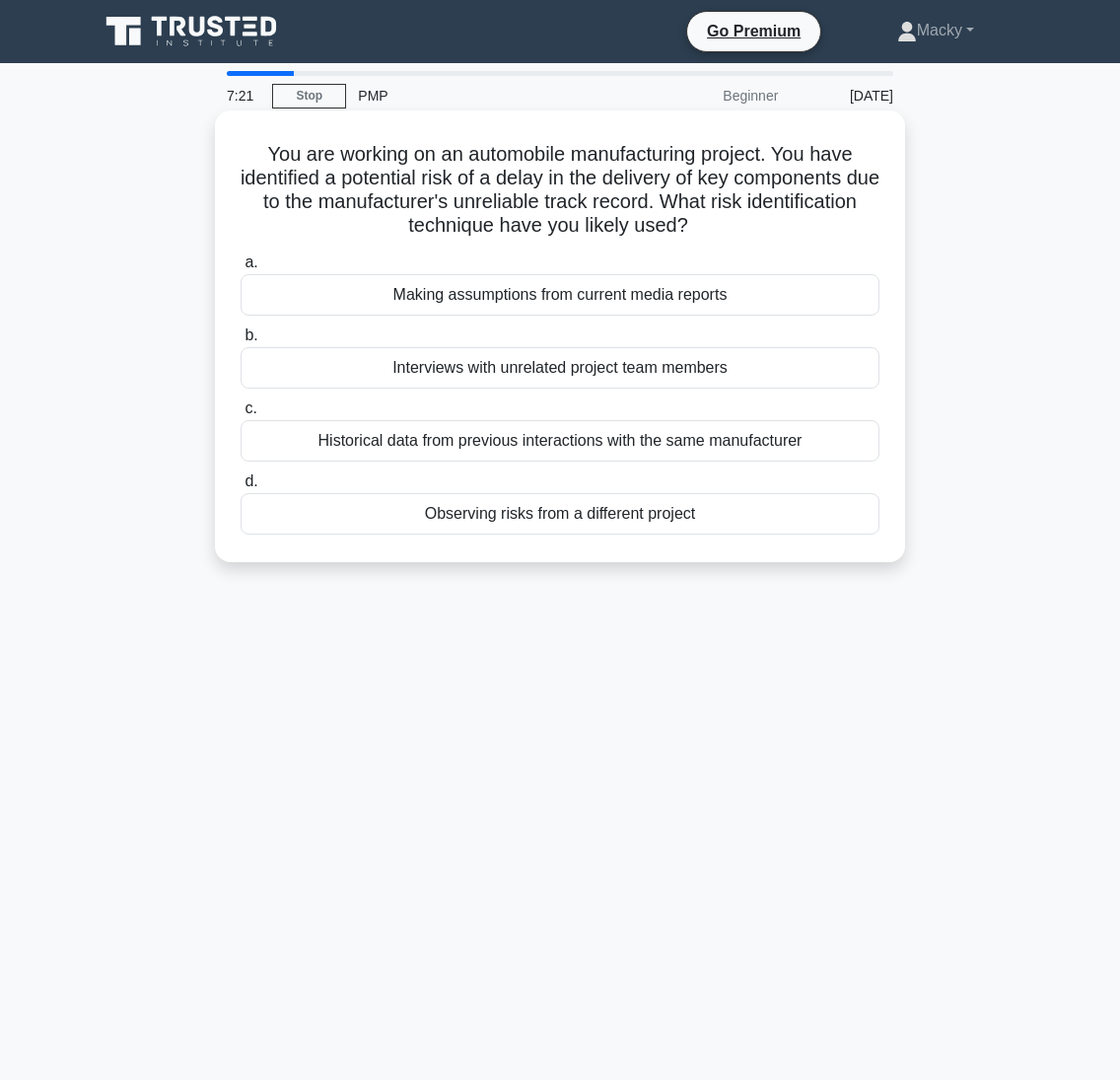 click on "Interviews with unrelated project team members" at bounding box center (560, 368) 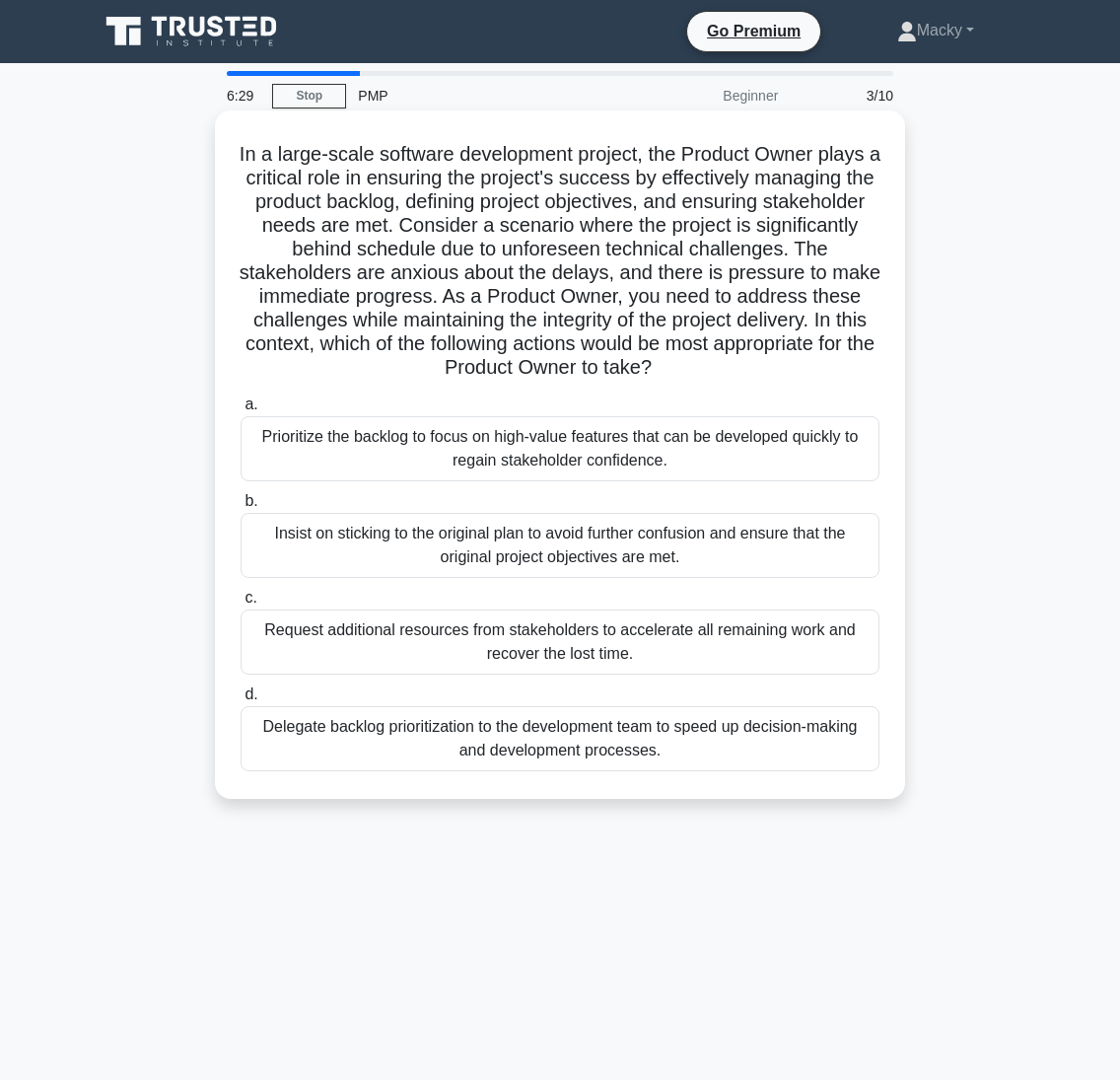 click on "Insist on sticking to the original plan to avoid further confusion and ensure that the original project objectives are met." at bounding box center (560, 545) 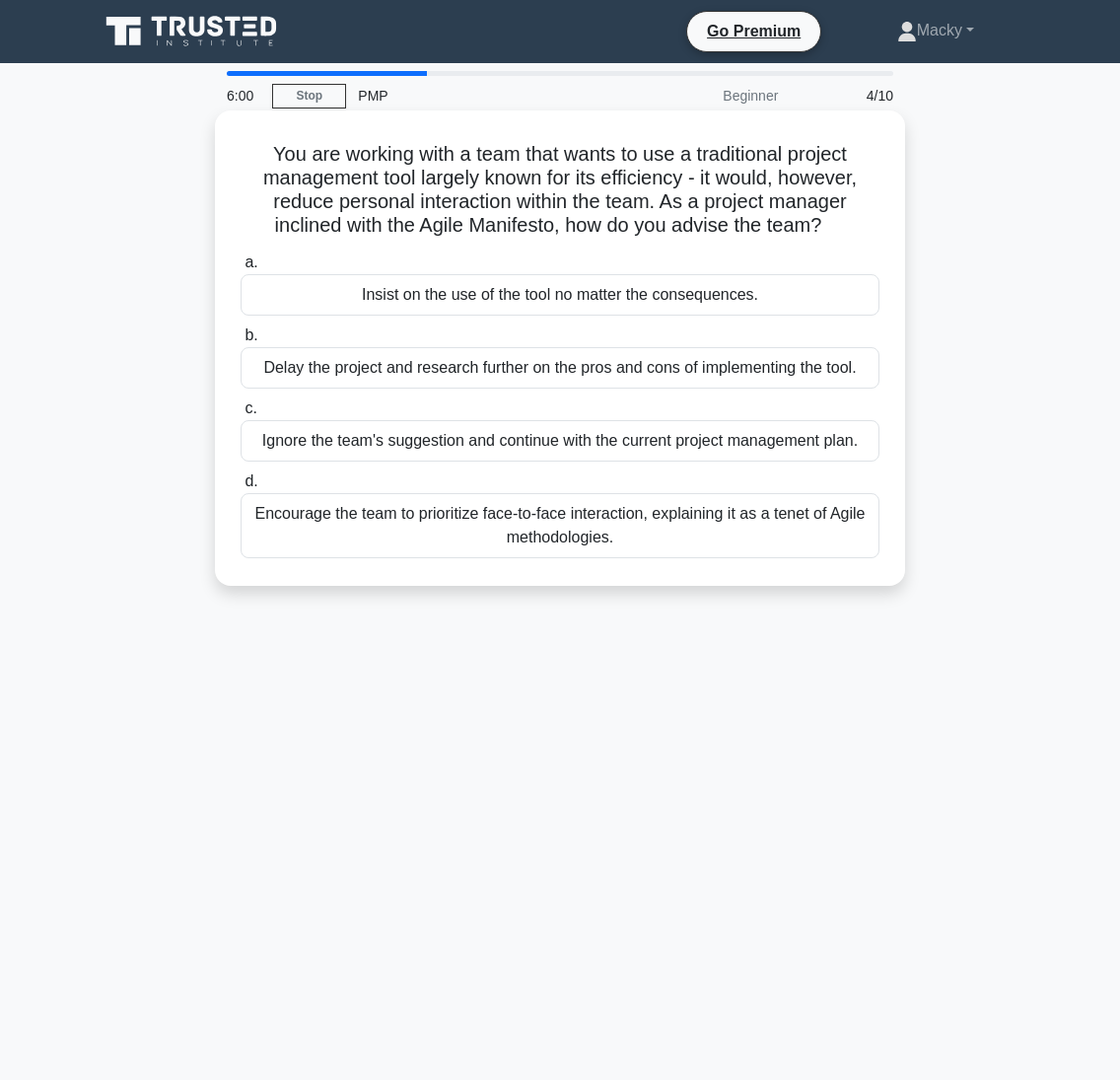 click on "Encourage the team to prioritize face-to-face interaction, explaining it as a tenet of Agile methodologies." at bounding box center (560, 526) 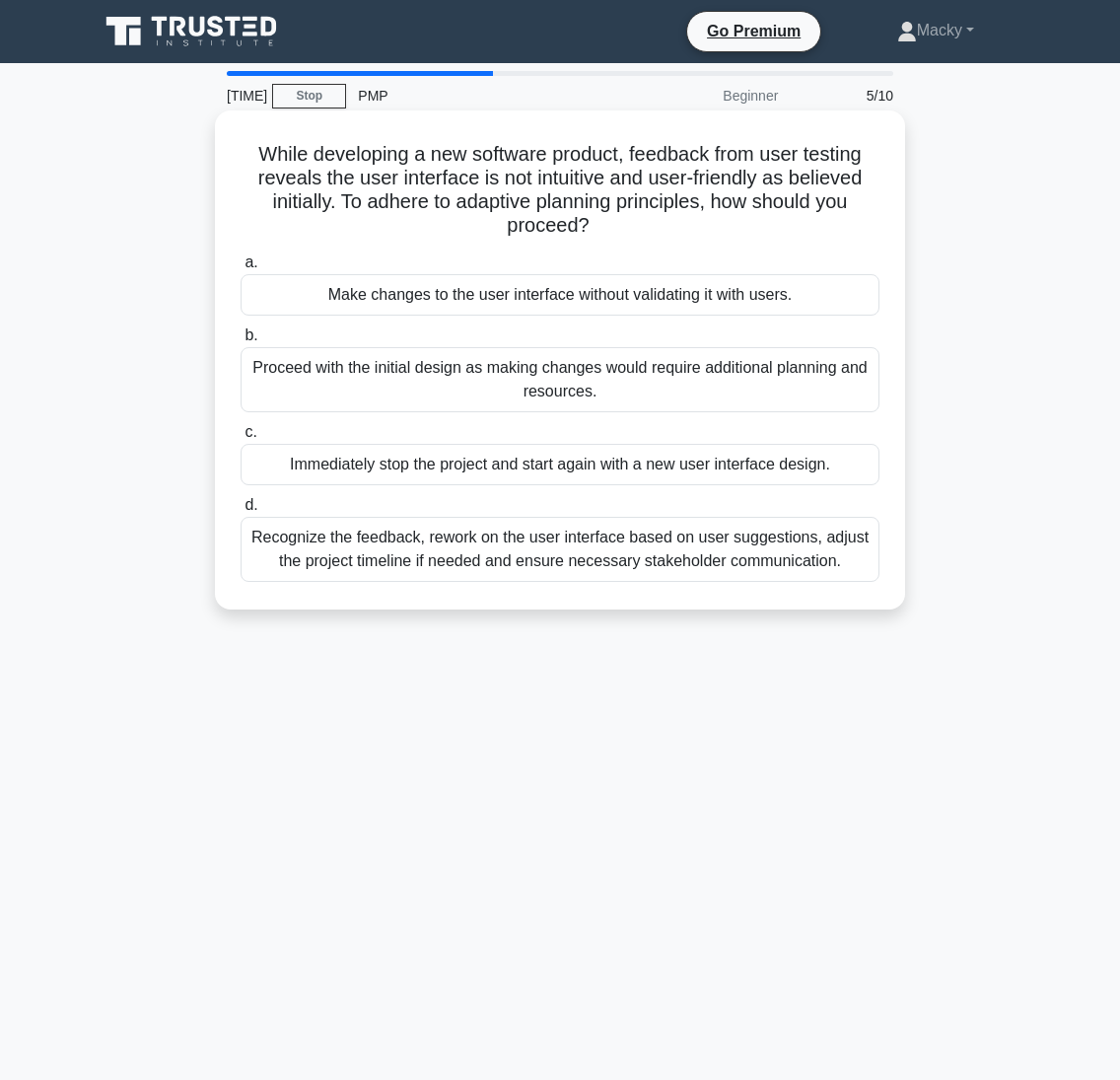 click on "Recognize the feedback, rework on the user interface based on user suggestions, adjust the project timeline if needed and ensure necessary stakeholder communication." at bounding box center (560, 549) 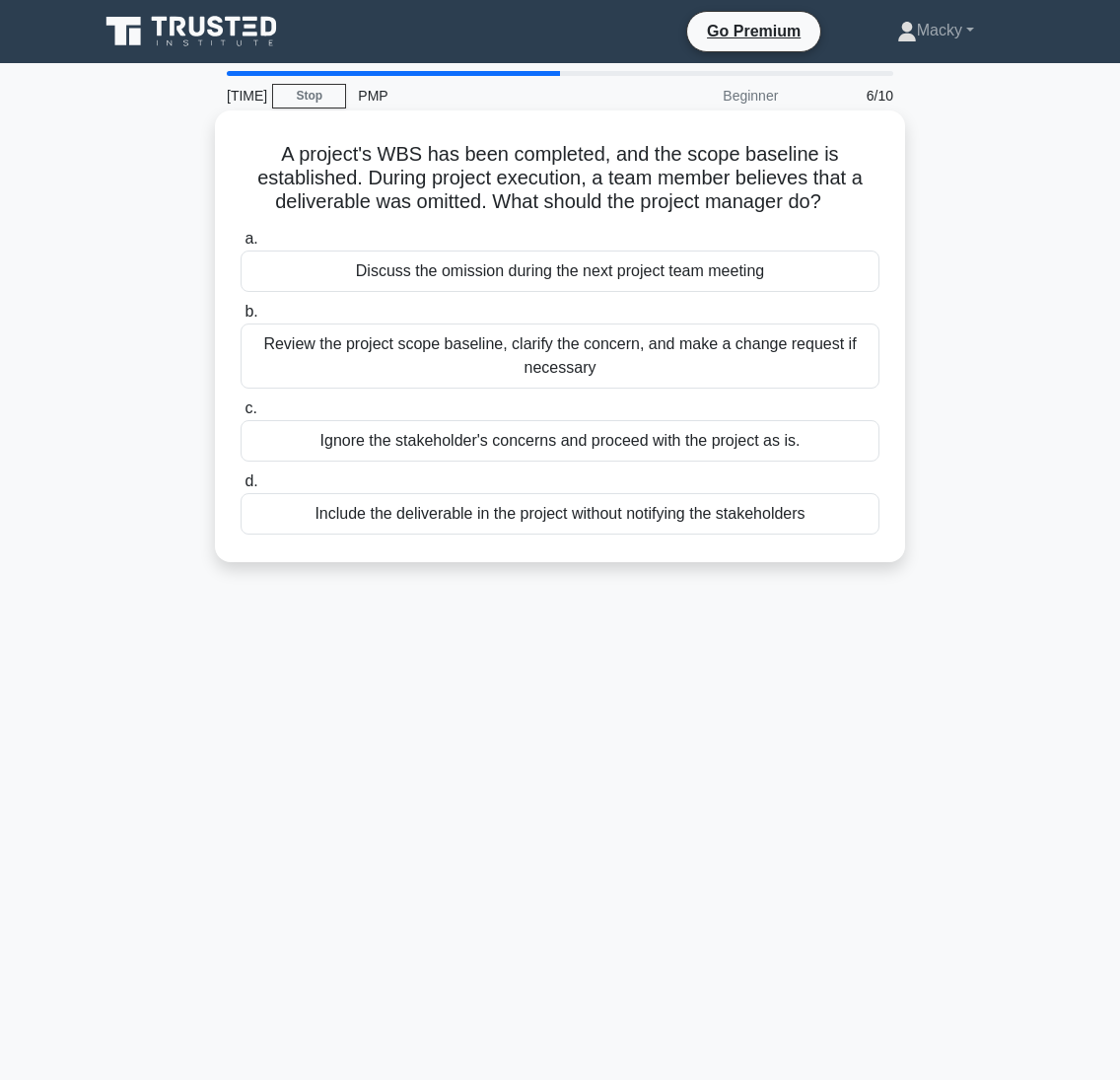 click on "Review the project scope baseline, clarify the concern, and make a change request if necessary" at bounding box center [560, 356] 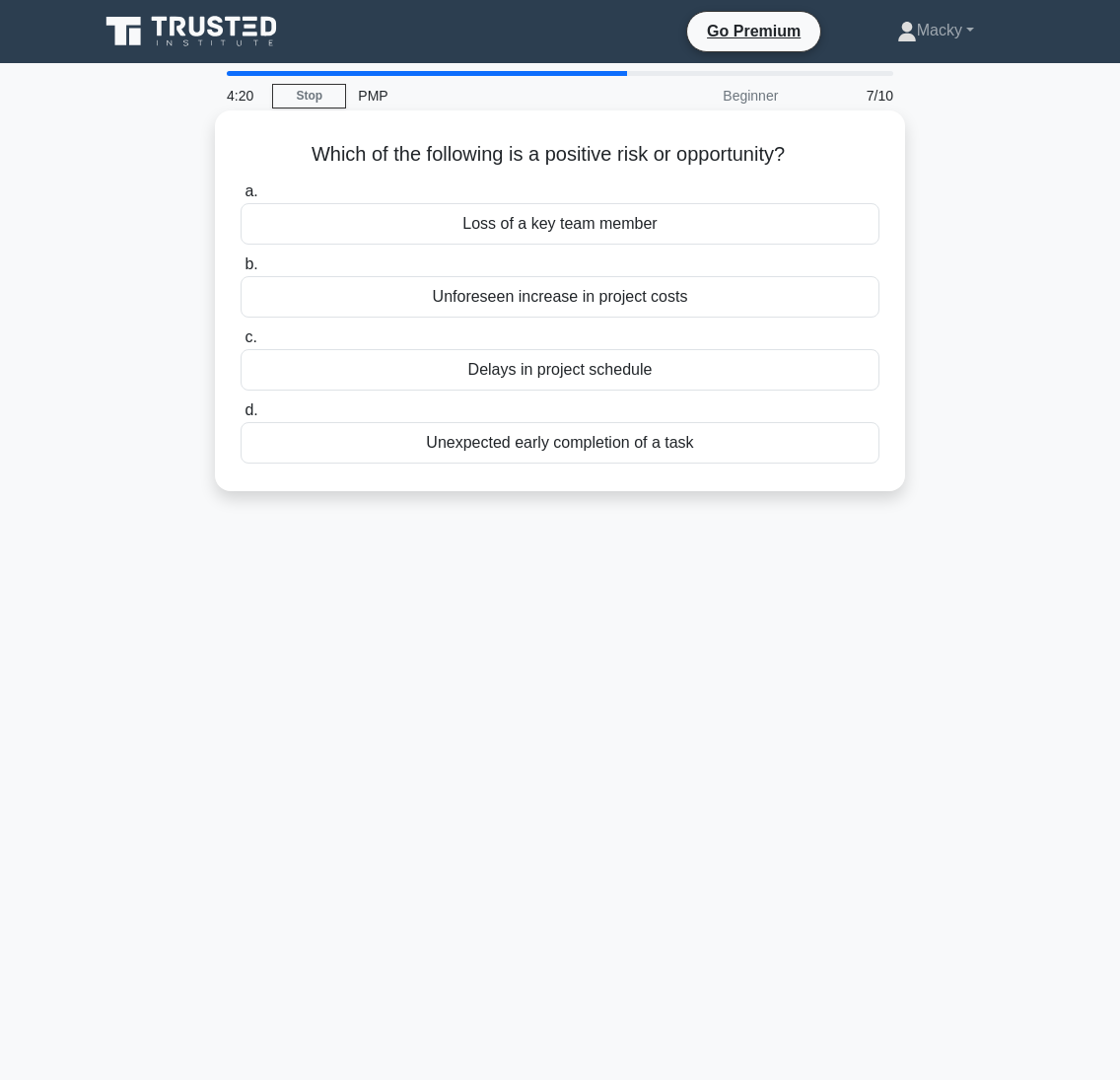 click on "Unexpected early completion of a task" at bounding box center (560, 443) 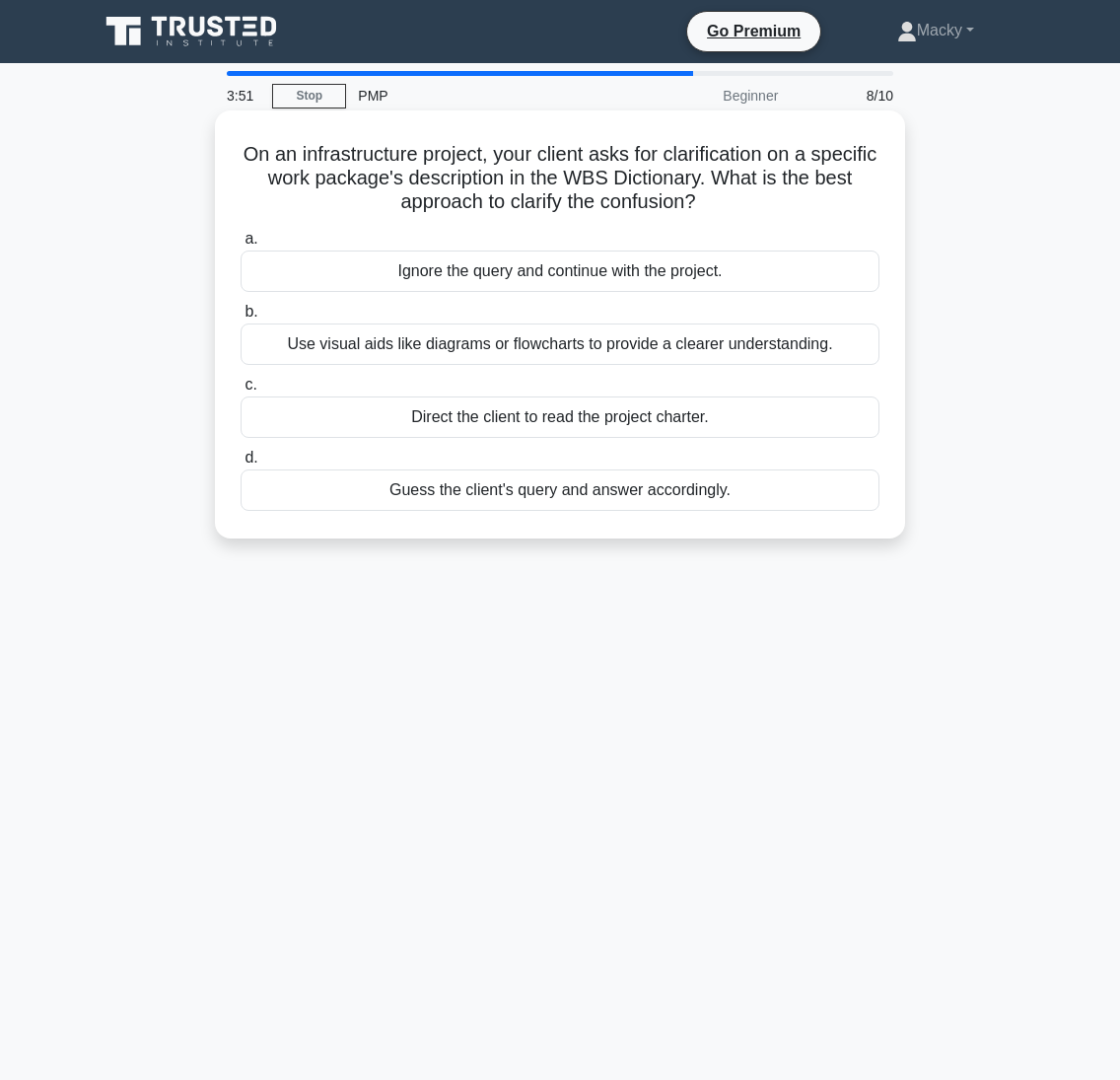 click on "Direct the client to read the project charter." at bounding box center (560, 417) 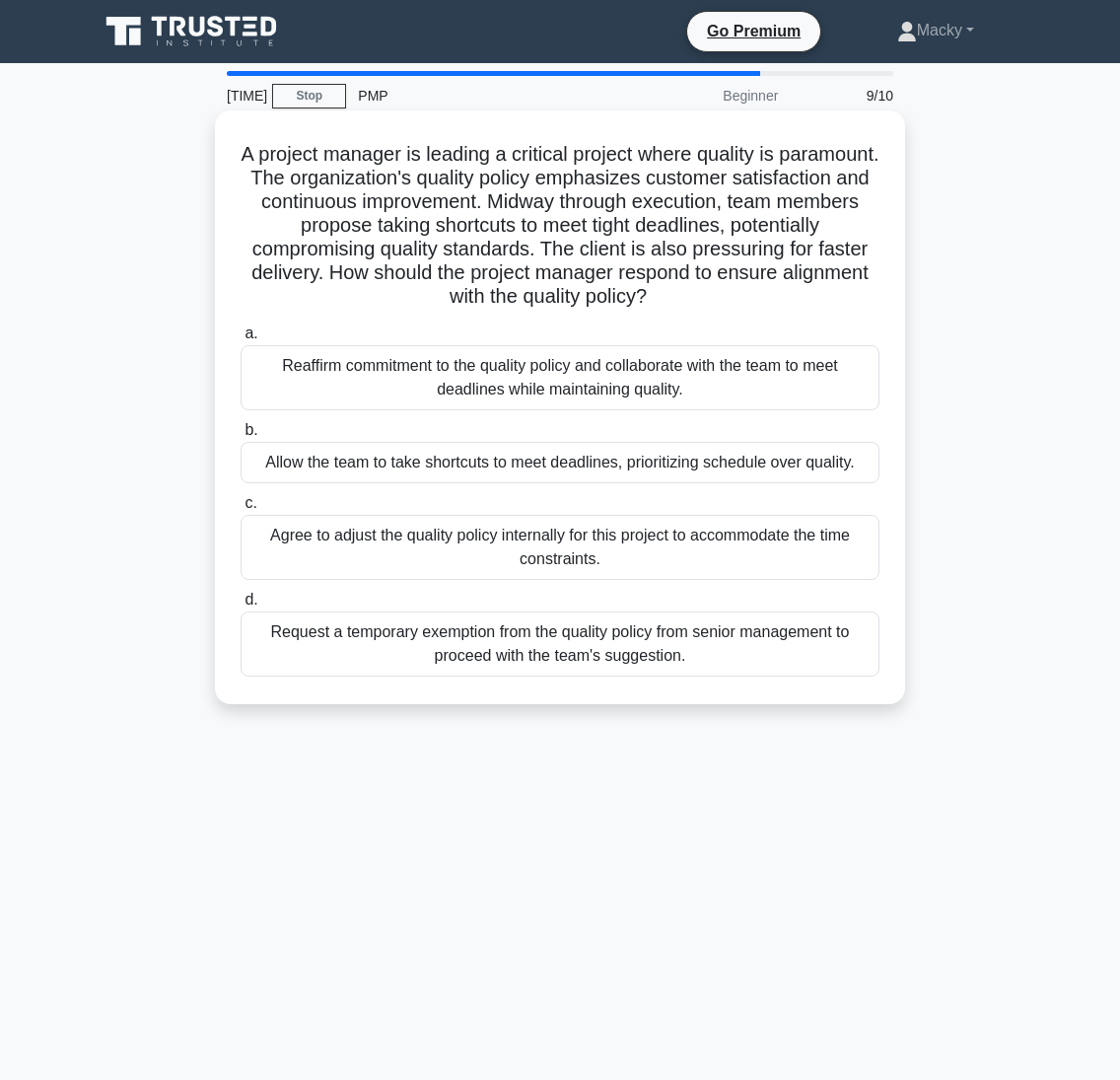 click on "Reaffirm commitment to the quality policy and collaborate with the team to meet deadlines while maintaining quality." at bounding box center (560, 378) 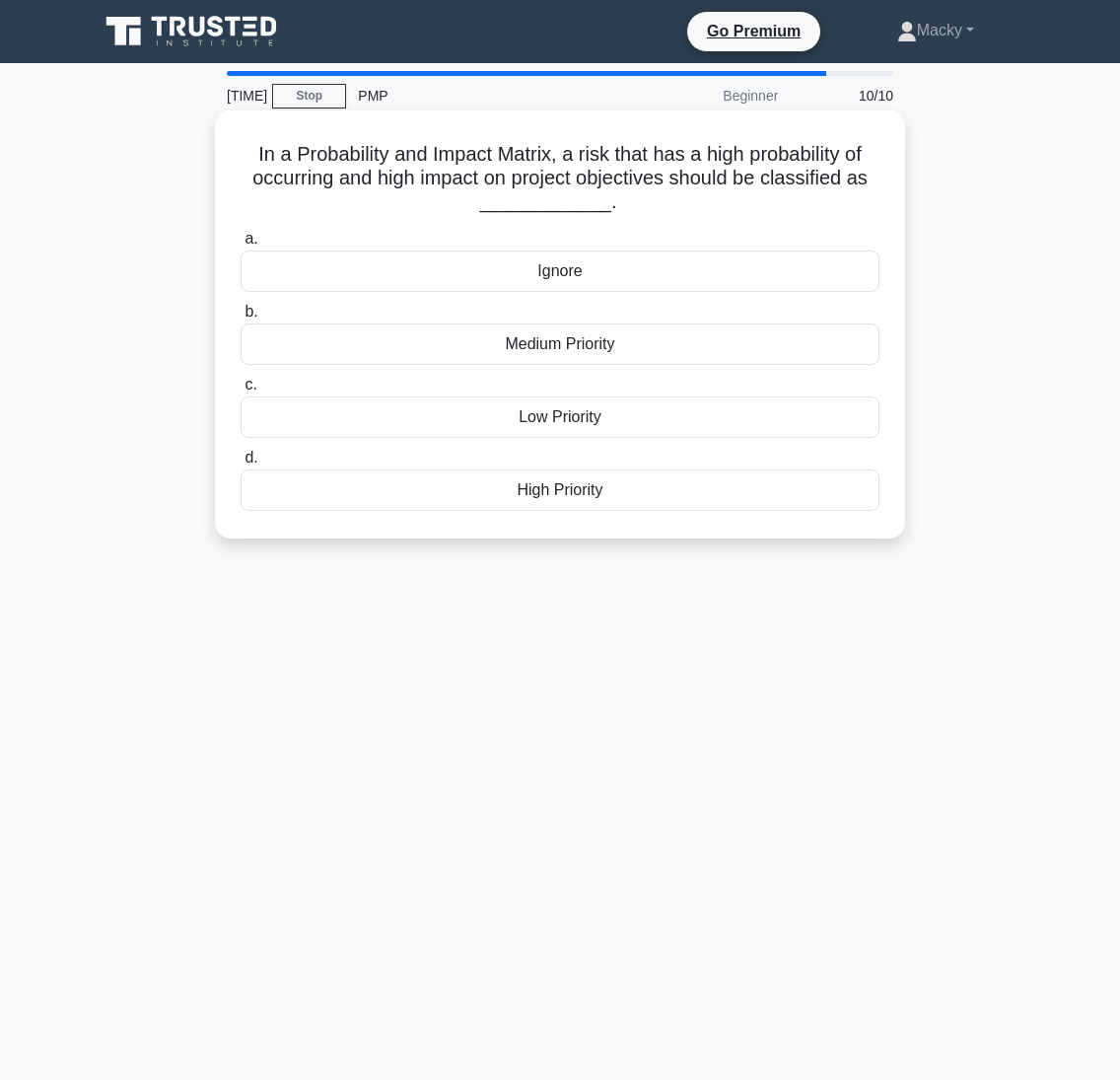 click on "High Priority" at bounding box center (560, 490) 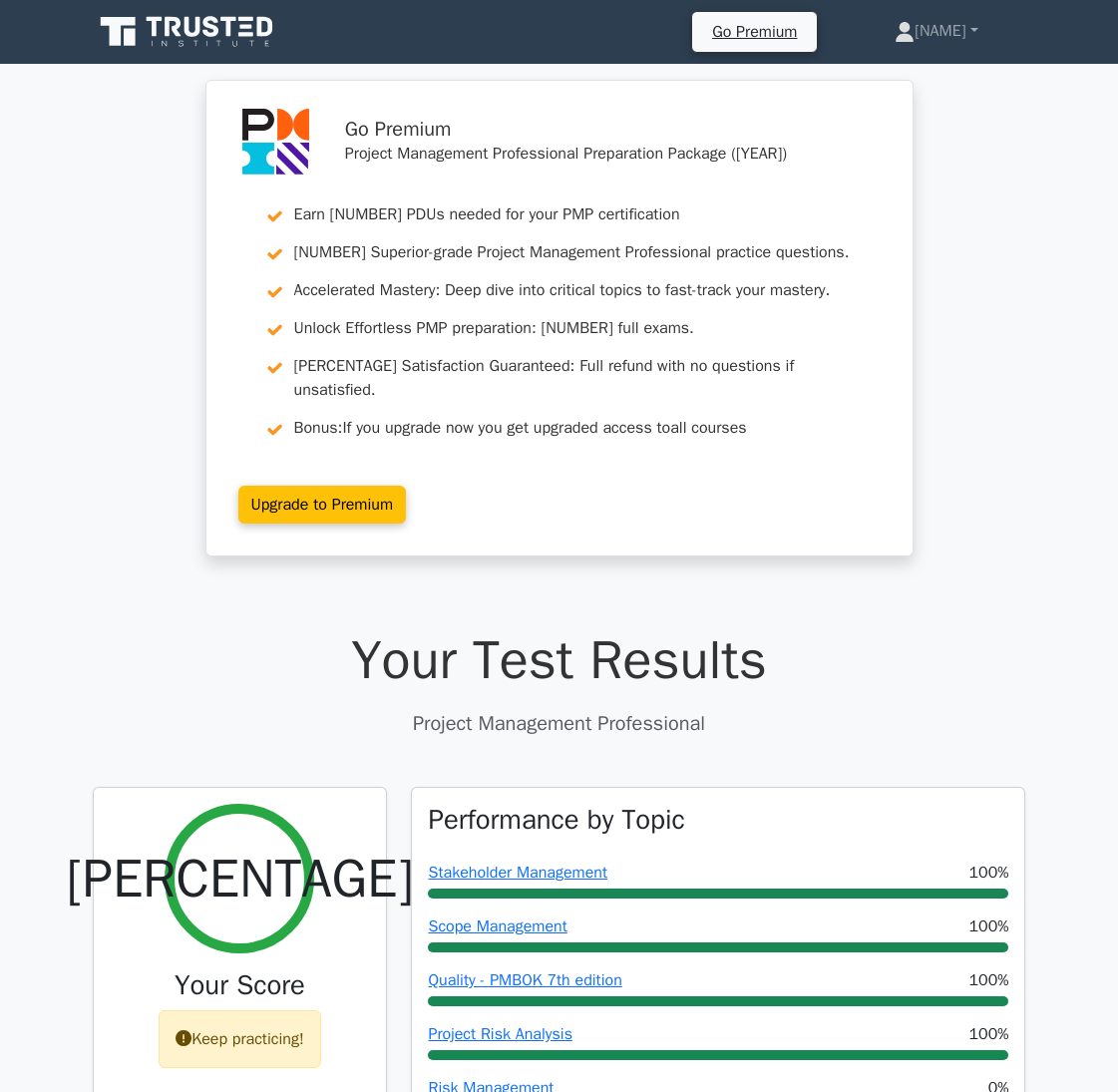 scroll, scrollTop: 2294, scrollLeft: 0, axis: vertical 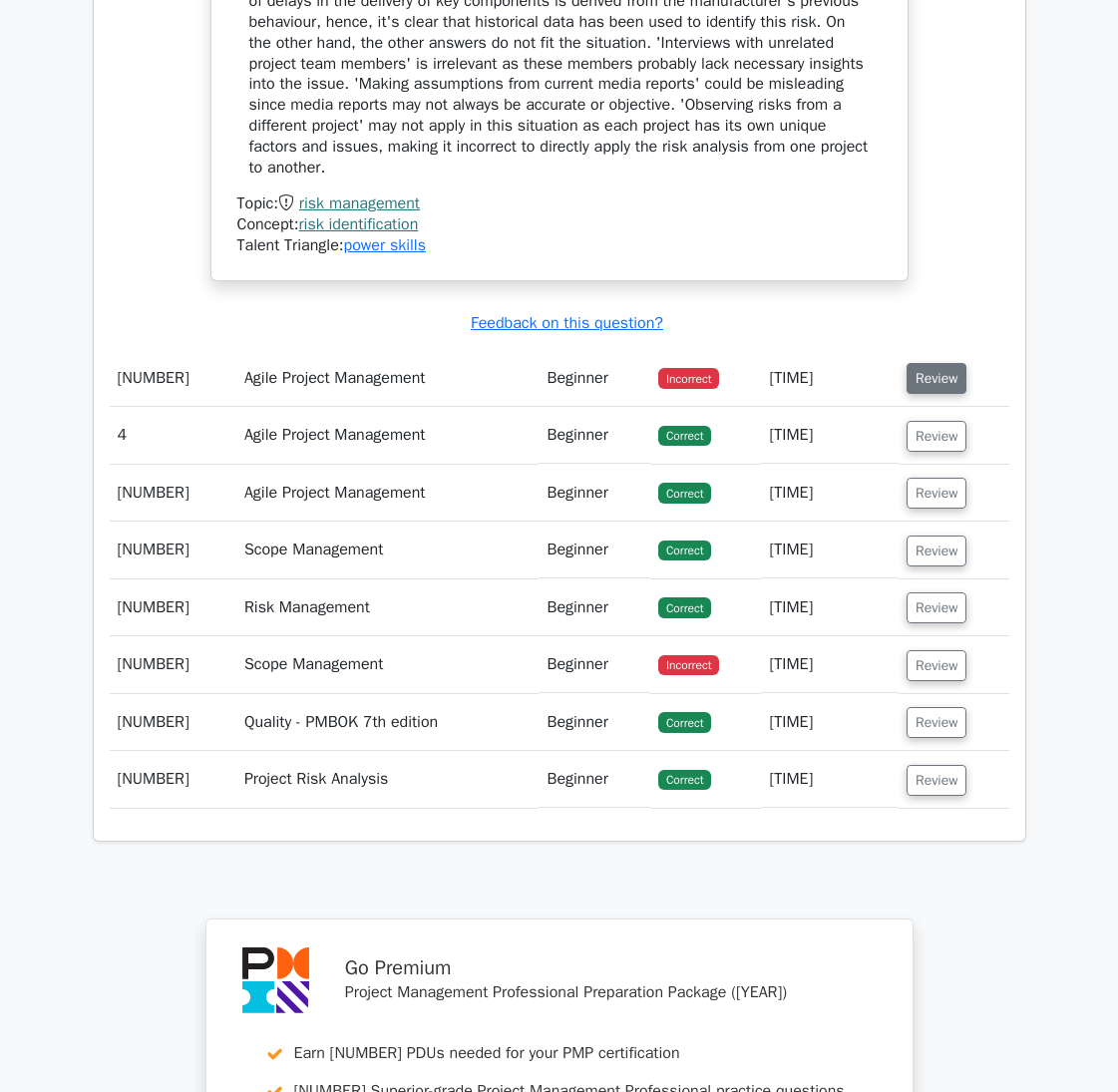click on "Review" at bounding box center [936, 378] 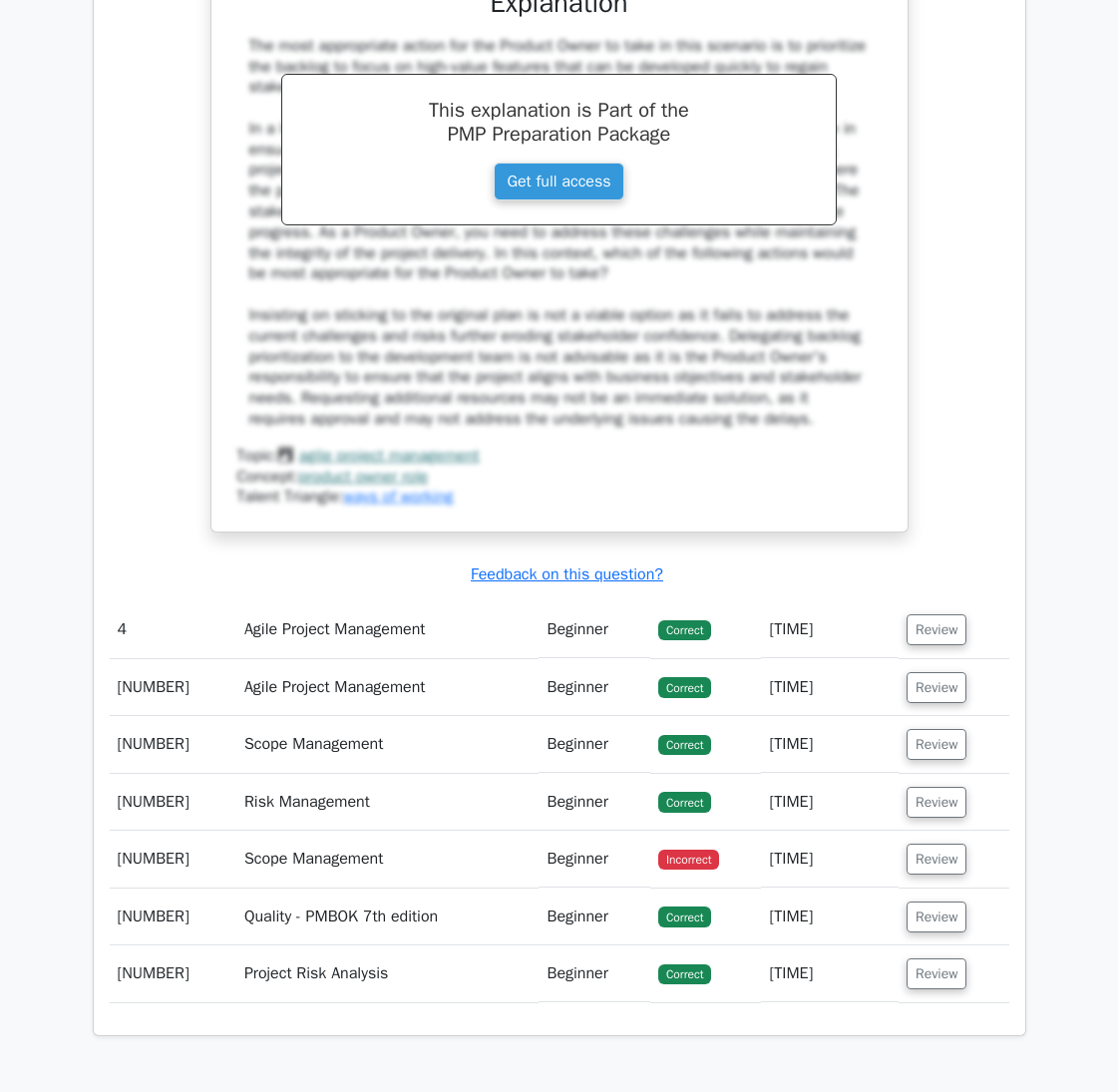 scroll, scrollTop: 4388, scrollLeft: 0, axis: vertical 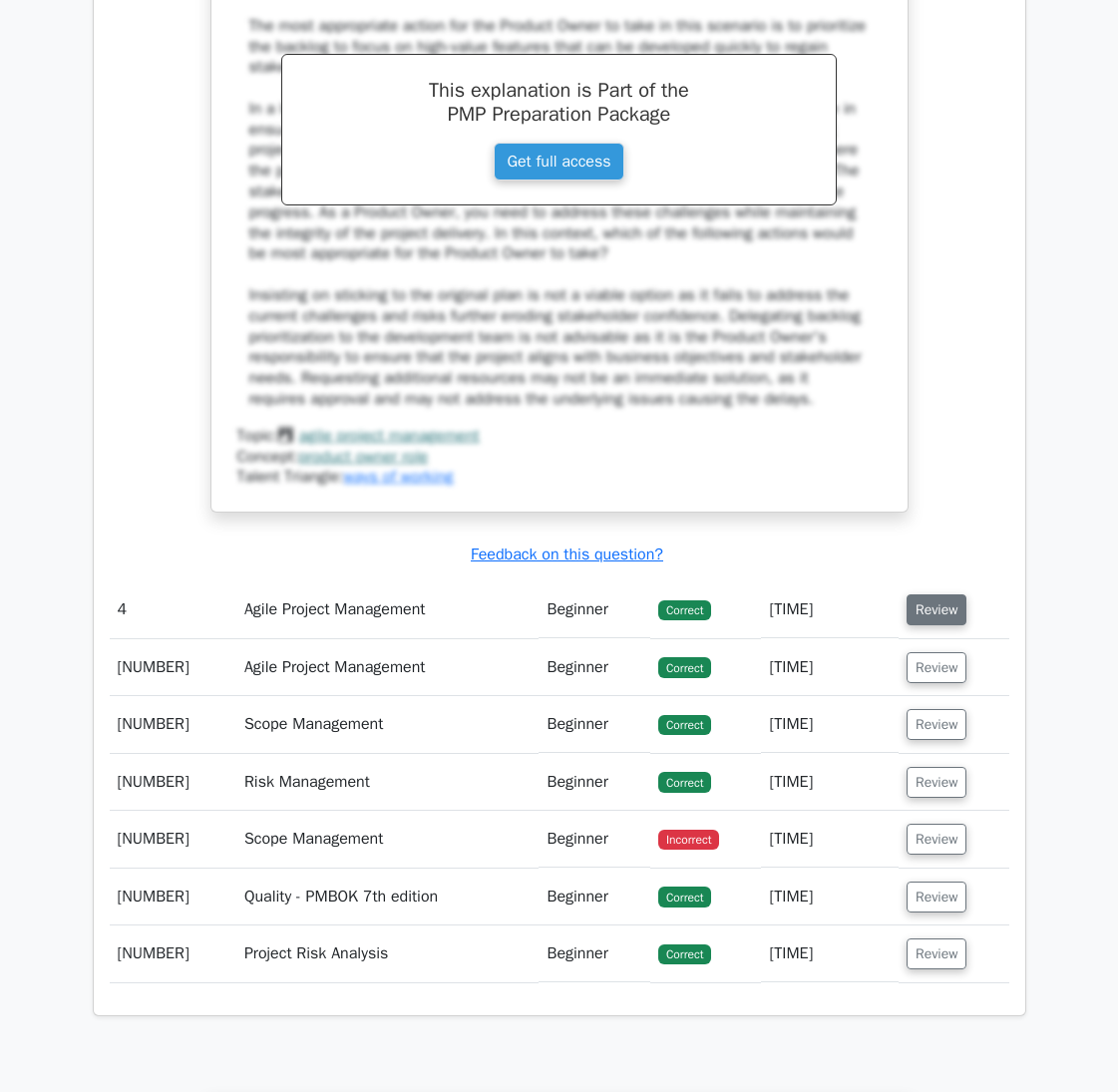 click on "Review" at bounding box center (936, 609) 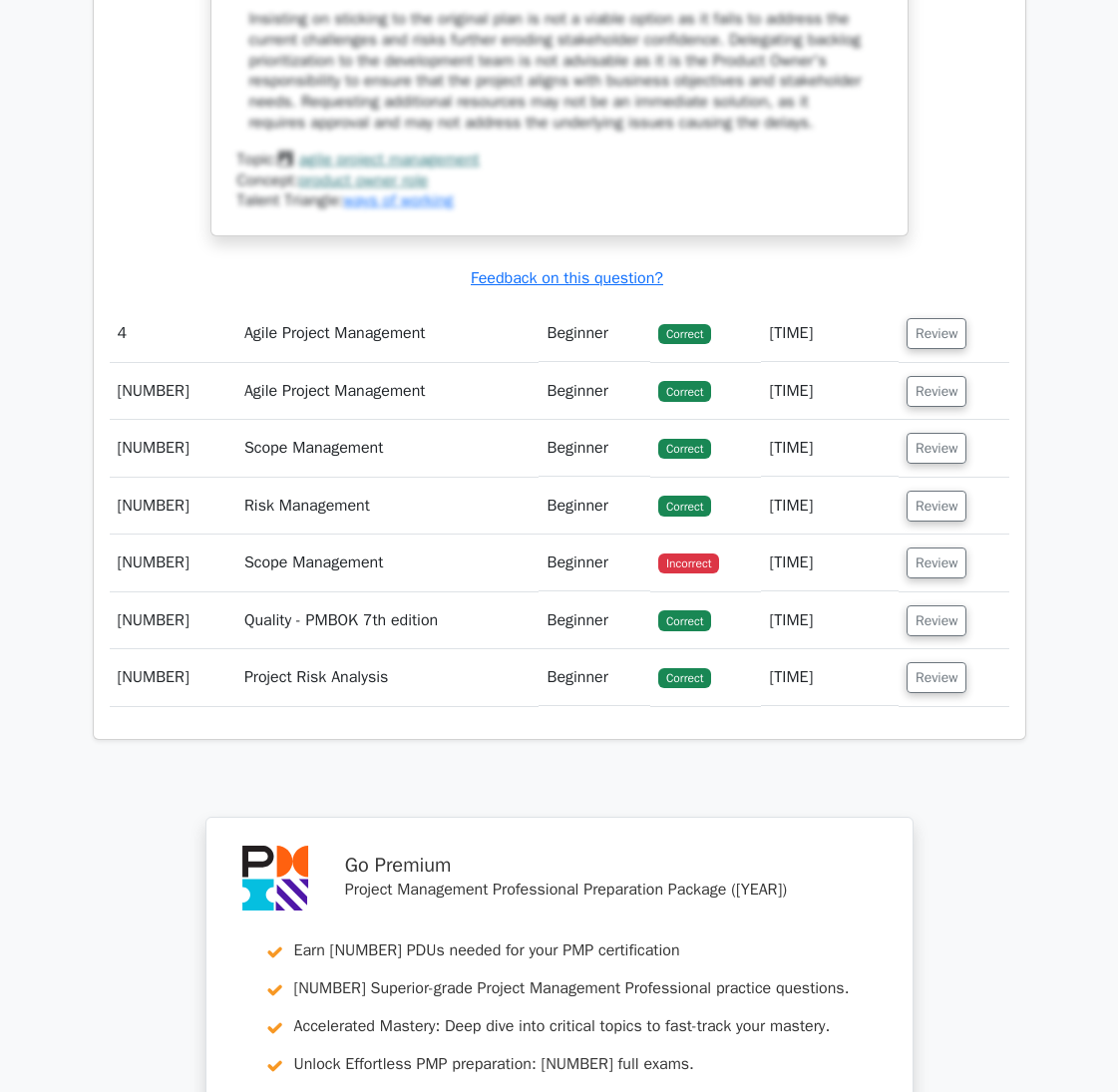 scroll, scrollTop: 4687, scrollLeft: 0, axis: vertical 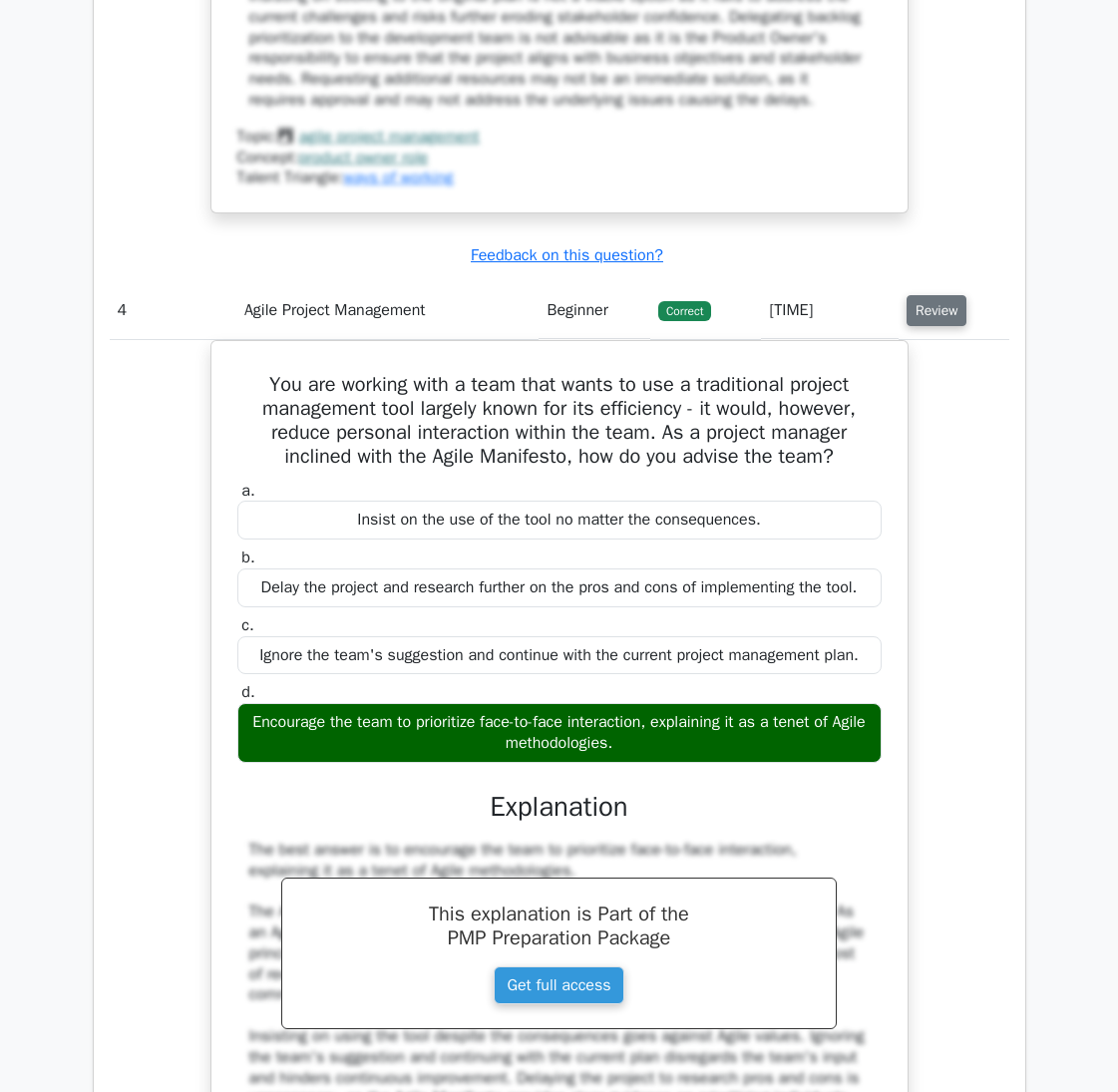 click on "Review" at bounding box center (936, 310) 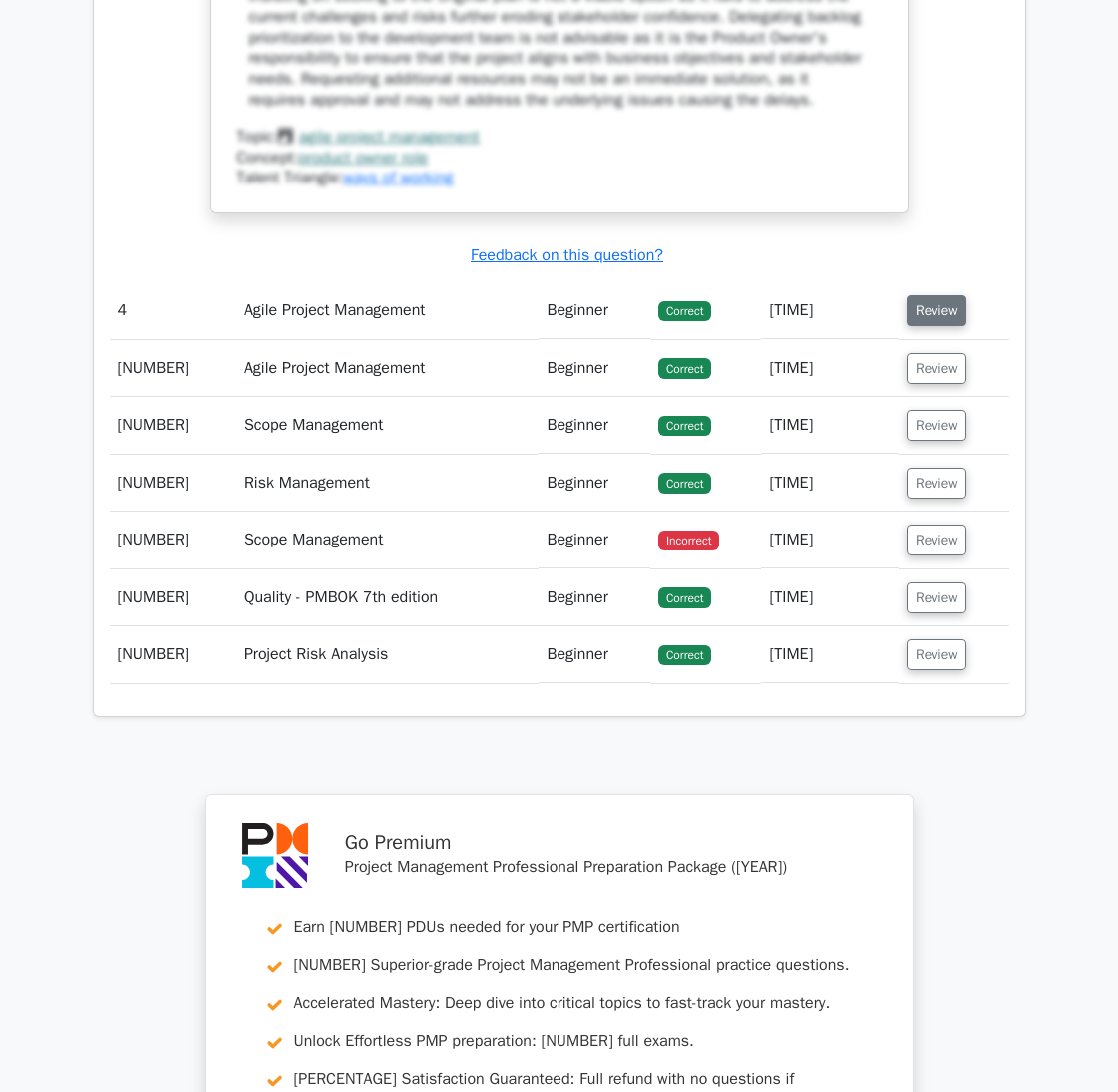 click on "Review" at bounding box center (936, 310) 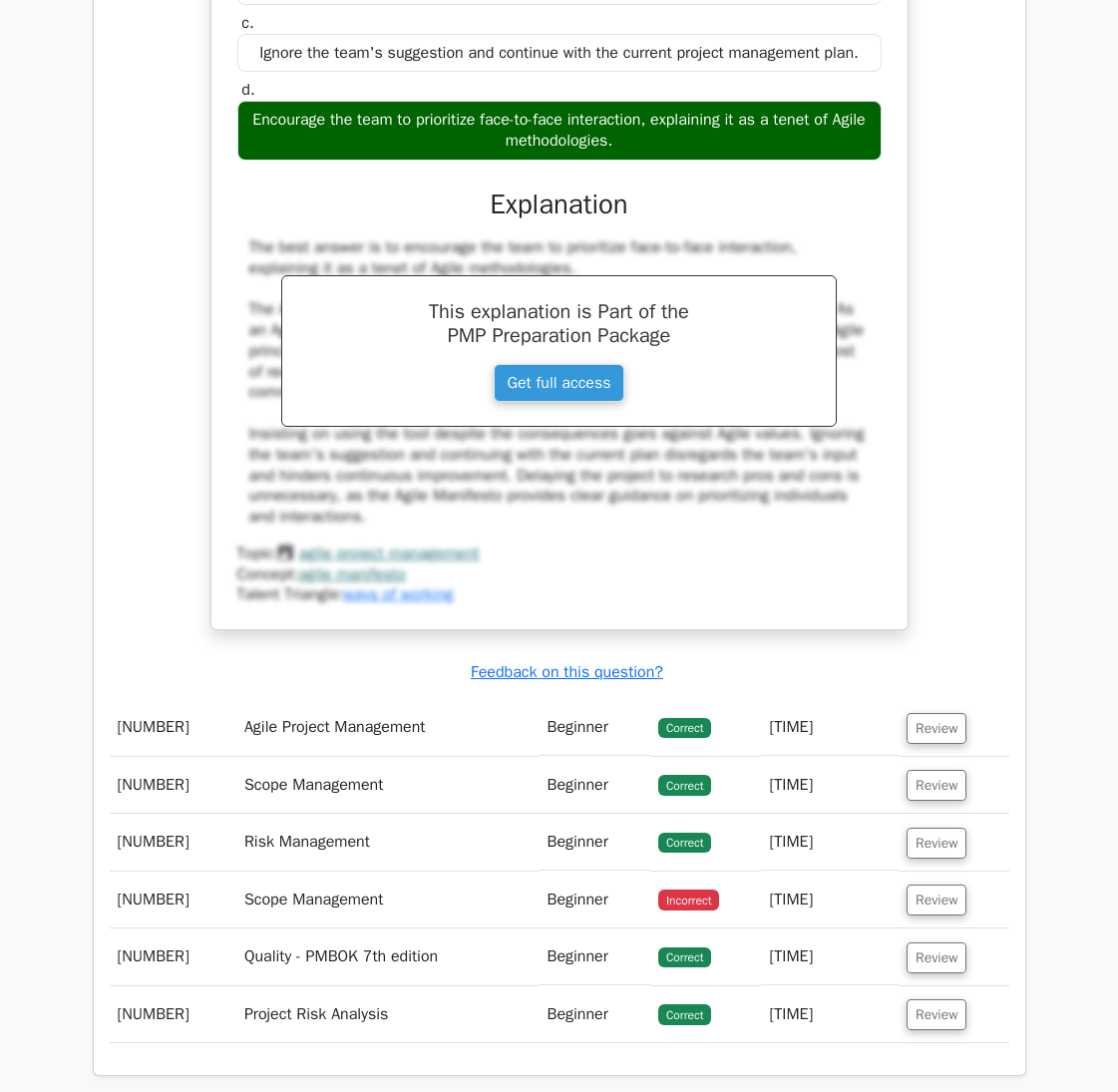 scroll, scrollTop: 5485, scrollLeft: 0, axis: vertical 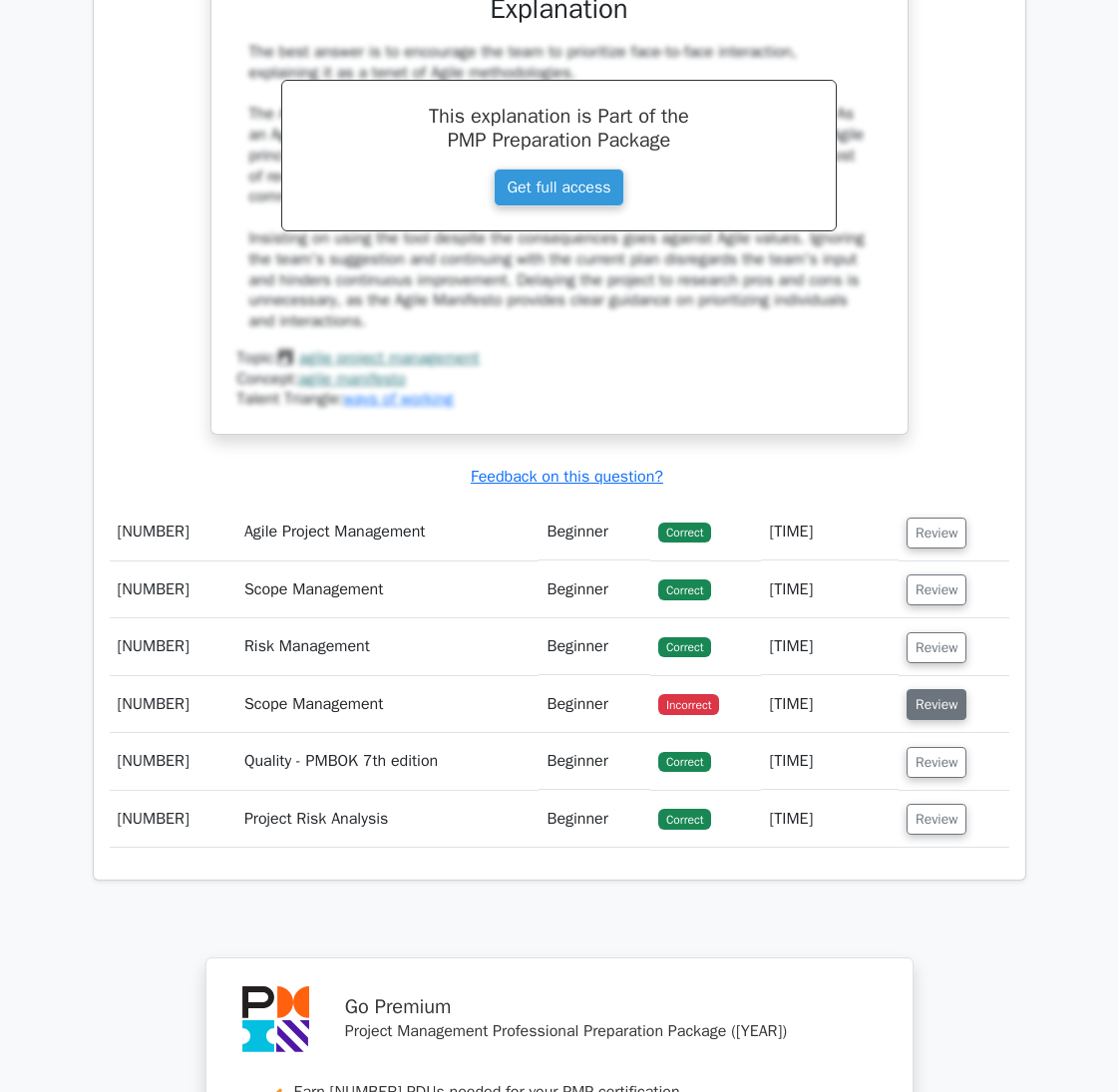 click on "Review" at bounding box center [936, 704] 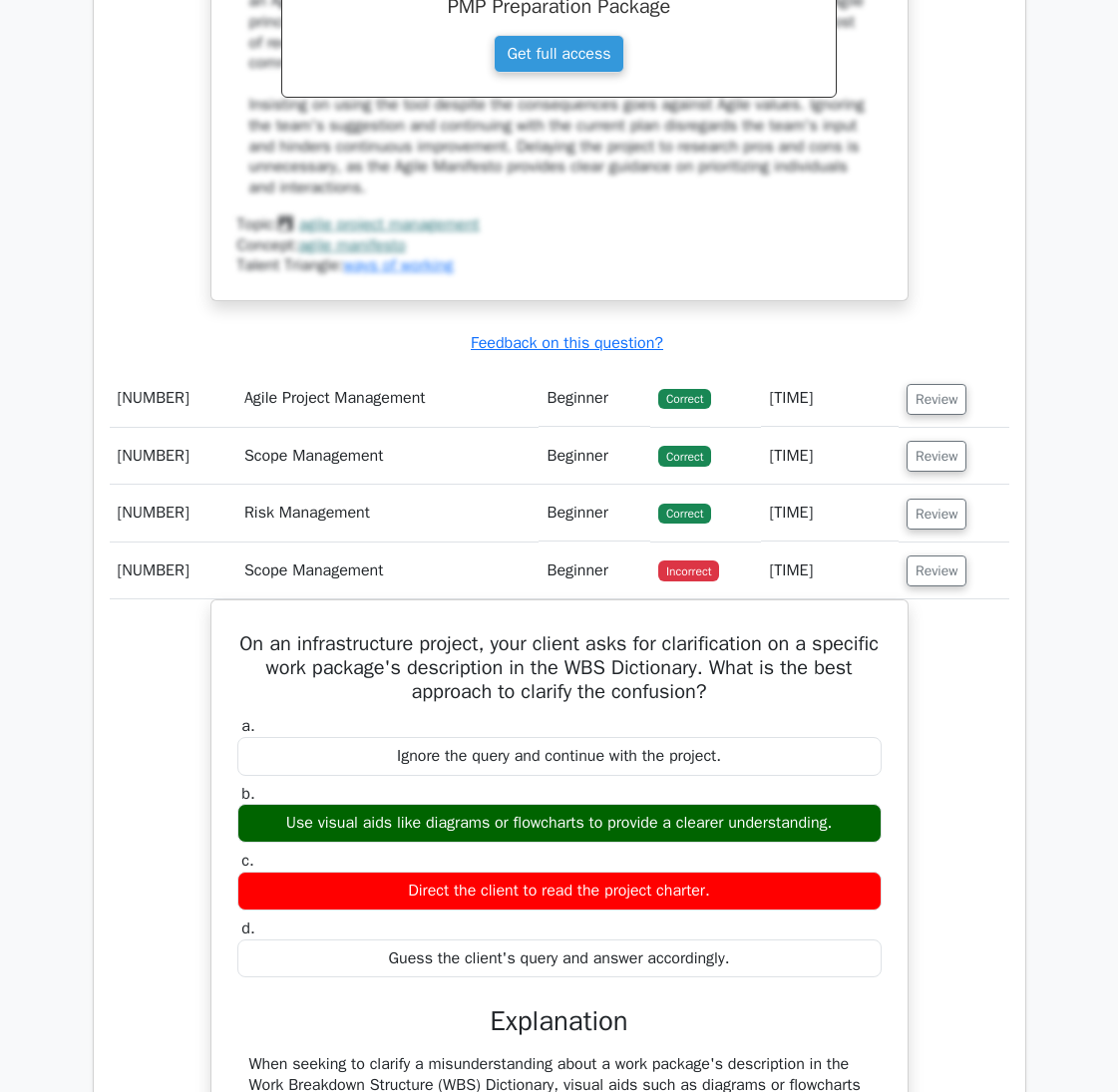 scroll, scrollTop: 5784, scrollLeft: 0, axis: vertical 